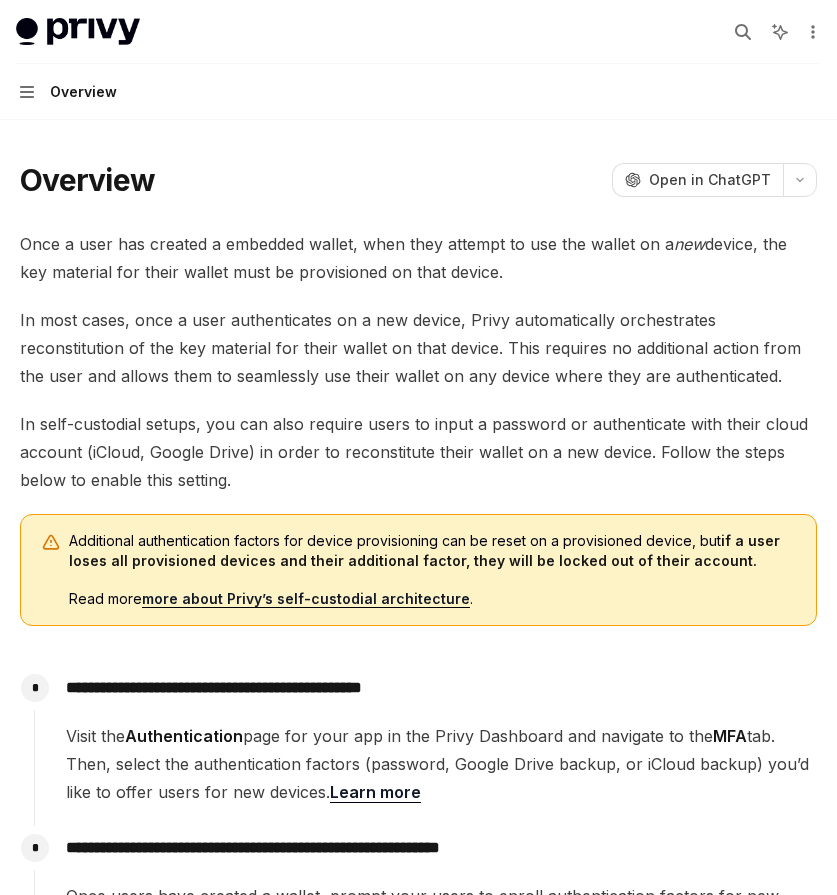 scroll, scrollTop: 452, scrollLeft: 0, axis: vertical 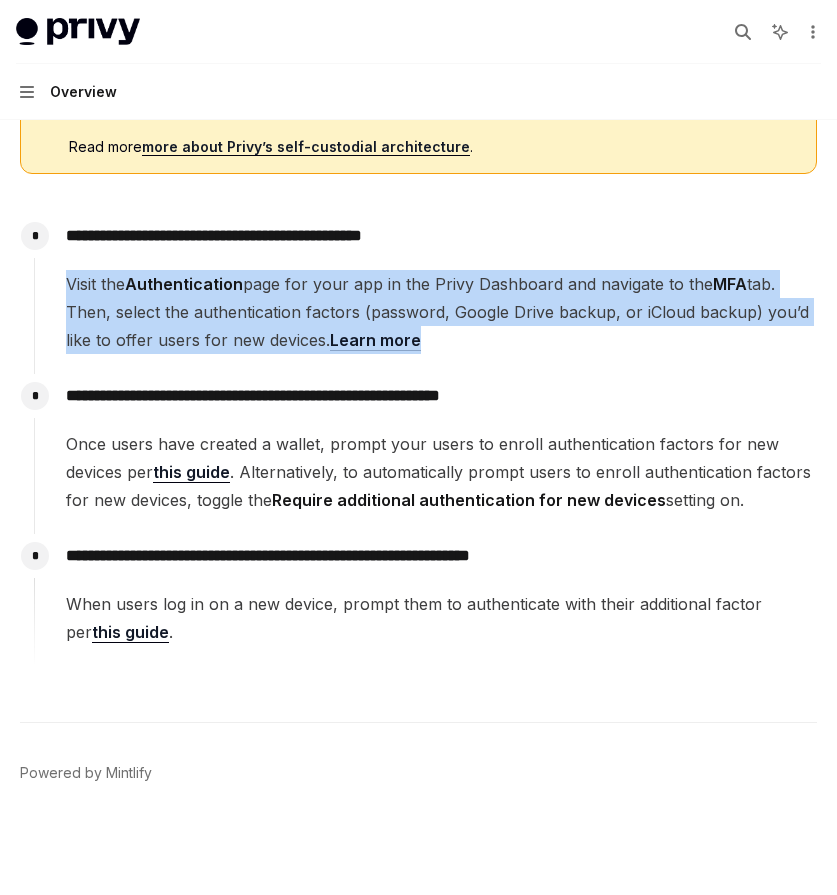 click on "Visit the  Authentication  page for your app in the Privy Dashboard and navigate to the
MFA  tab. Then, select the authentication factors (password, Google Drive backup, or iCloud
backup) you’d like to offer users for new devices.  Learn
more" at bounding box center (441, 312) 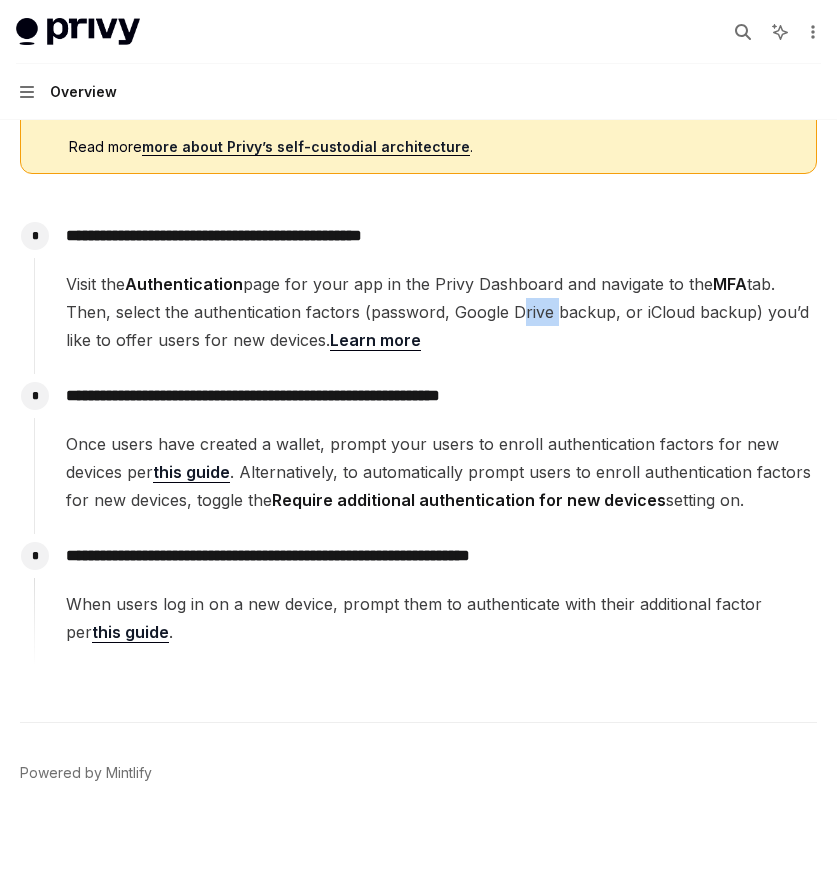 click on "Visit the  Authentication  page for your app in the Privy Dashboard and navigate to the
MFA  tab. Then, select the authentication factors (password, Google Drive backup, or iCloud
backup) you’d like to offer users for new devices.  Learn
more" at bounding box center [441, 312] 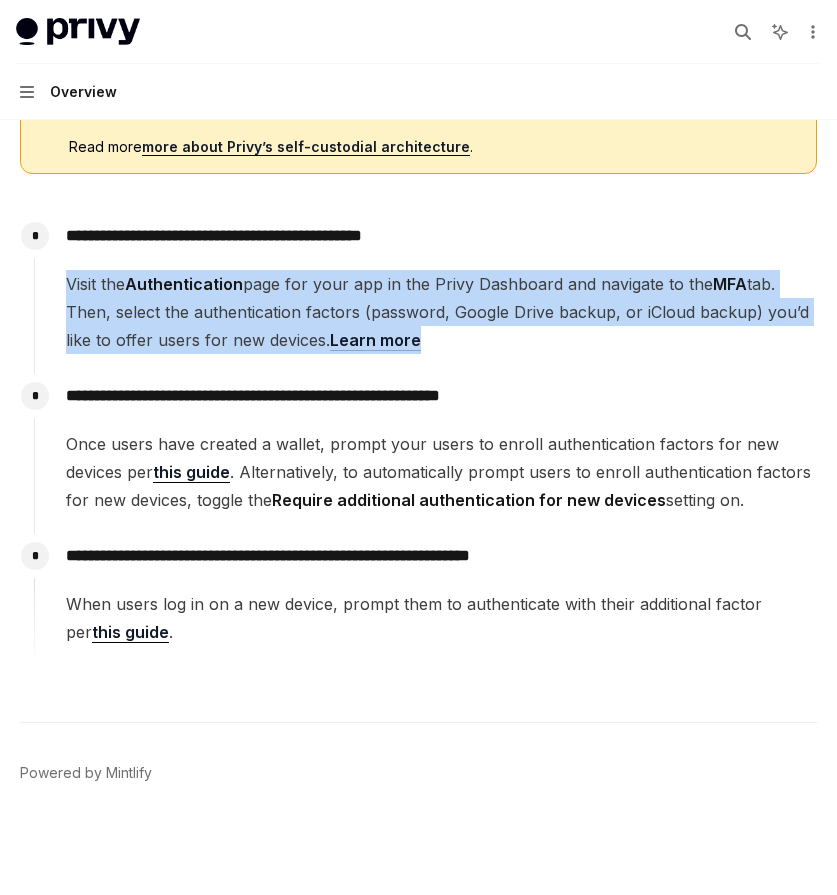click on "Visit the  Authentication  page for your app in the Privy Dashboard and navigate to the
MFA  tab. Then, select the authentication factors (password, Google Drive backup, or iCloud
backup) you’d like to offer users for new devices.  Learn
more" at bounding box center (441, 312) 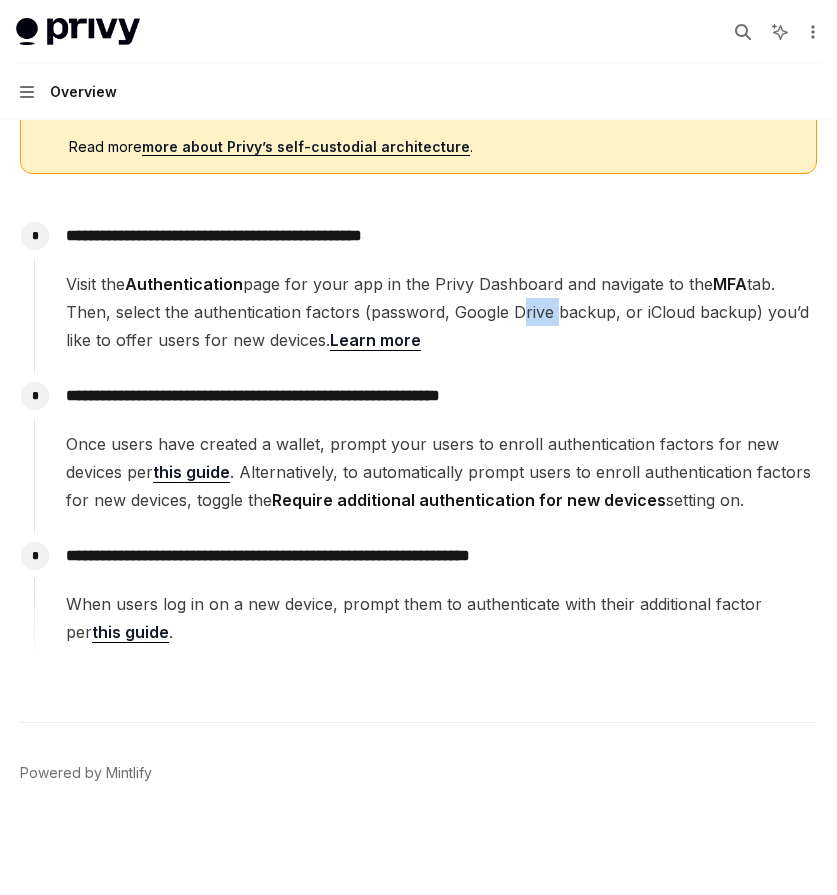 click on "Visit the  Authentication  page for your app in the Privy Dashboard and navigate to the
MFA  tab. Then, select the authentication factors (password, Google Drive backup, or iCloud
backup) you’d like to offer users for new devices.  Learn
more" at bounding box center (441, 312) 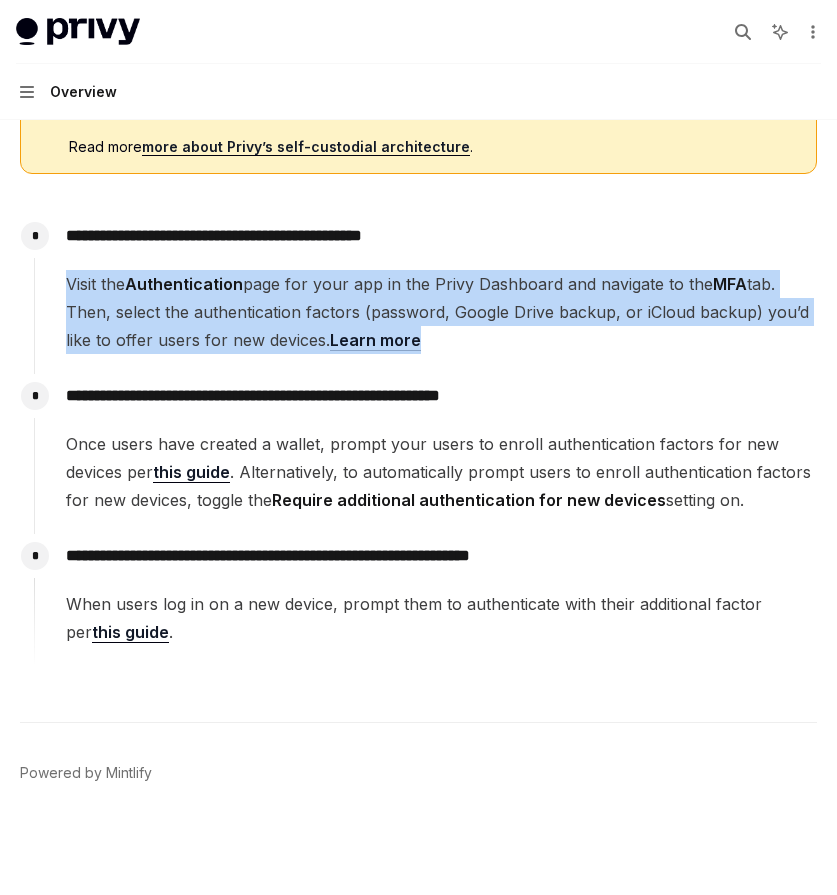 click on "Visit the  Authentication  page for your app in the Privy Dashboard and navigate to the
MFA  tab. Then, select the authentication factors (password, Google Drive backup, or iCloud
backup) you’d like to offer users for new devices.  Learn
more" at bounding box center [441, 312] 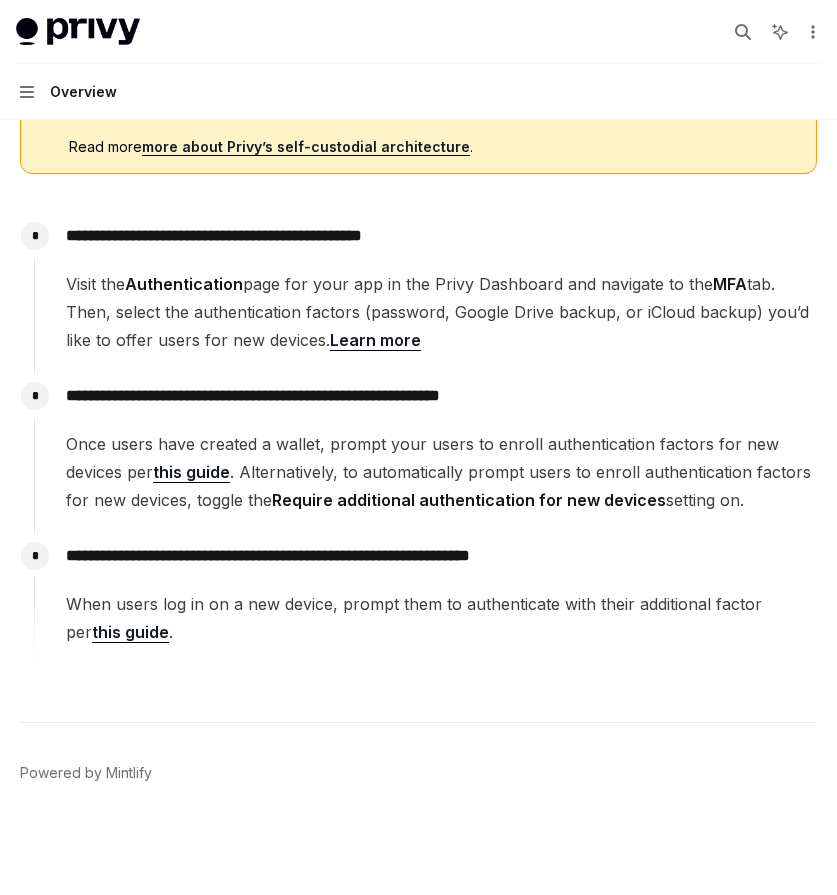 click on "**********" at bounding box center (425, 444) 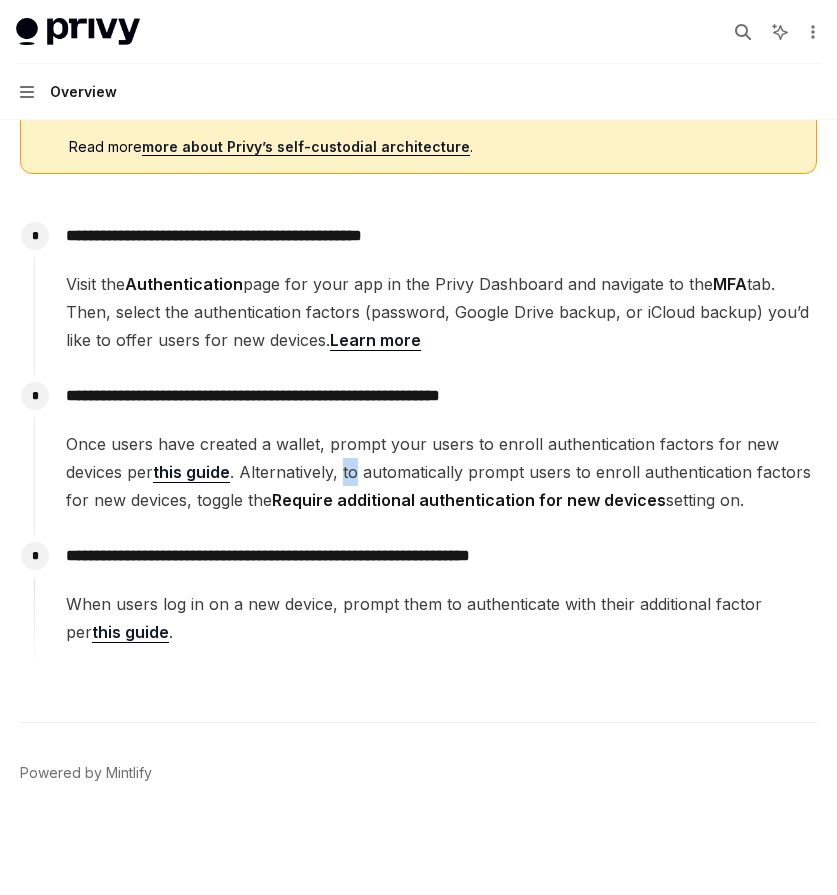 click on "Once users have created a wallet, prompt your users to enroll authentication factors for new
devices per  this guide . Alternatively, to
automatically prompt users to enroll authentication factors for new devices, toggle the
Require additional authentication for new devices  setting on." at bounding box center (441, 472) 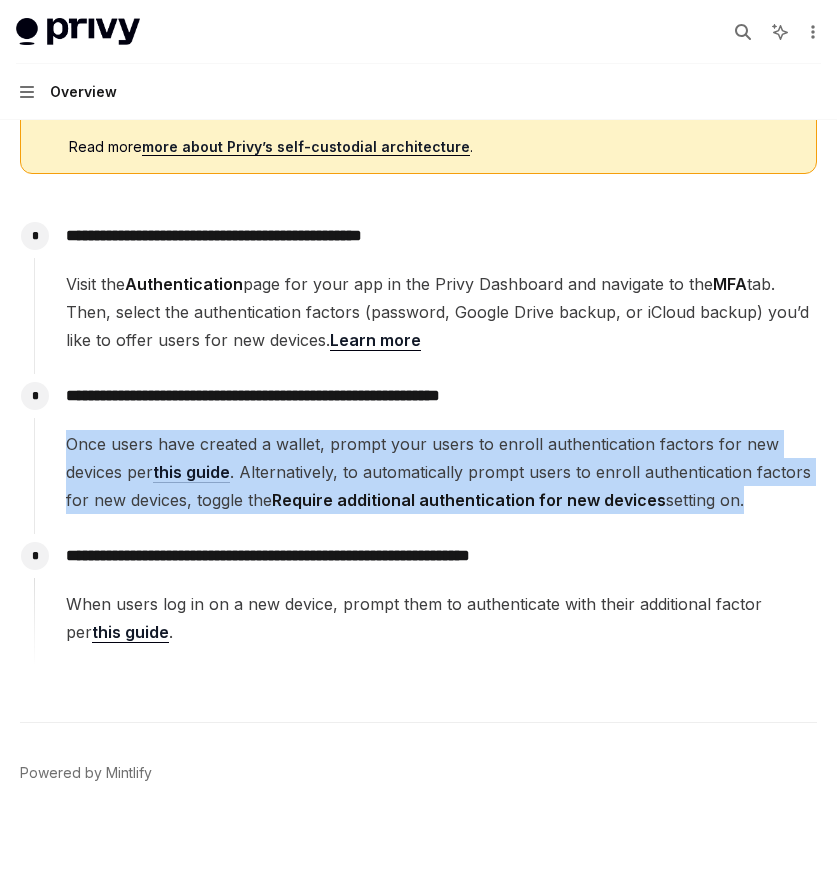 click on "Once users have created a wallet, prompt your users to enroll authentication factors for new
devices per  this guide . Alternatively, to
automatically prompt users to enroll authentication factors for new devices, toggle the
Require additional authentication for new devices  setting on." at bounding box center [441, 472] 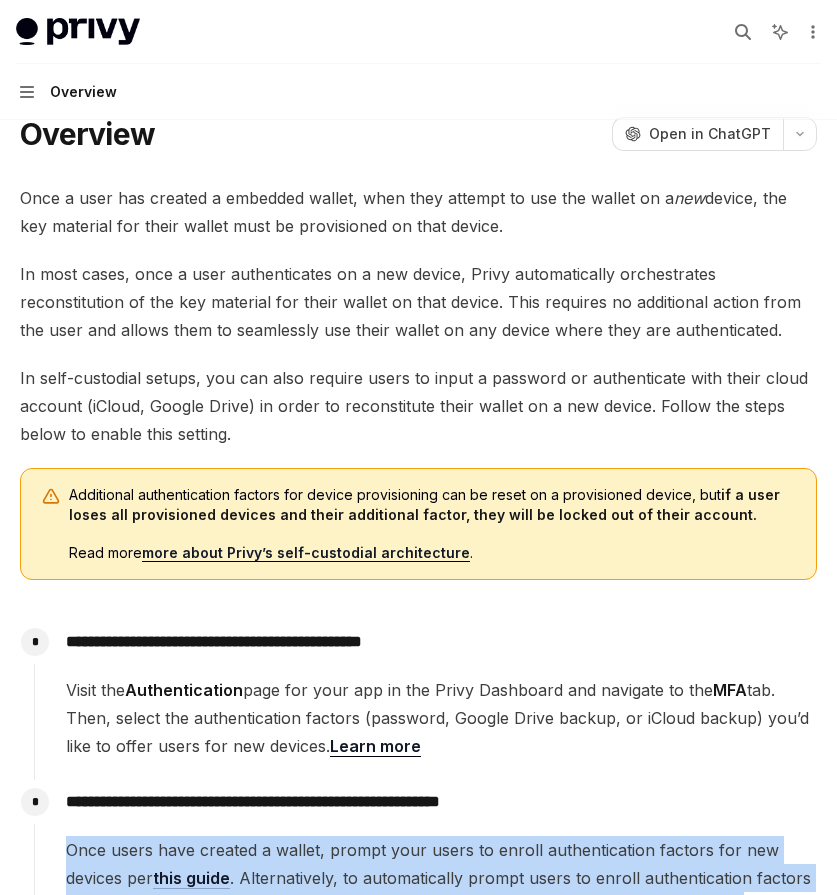 scroll, scrollTop: 0, scrollLeft: 0, axis: both 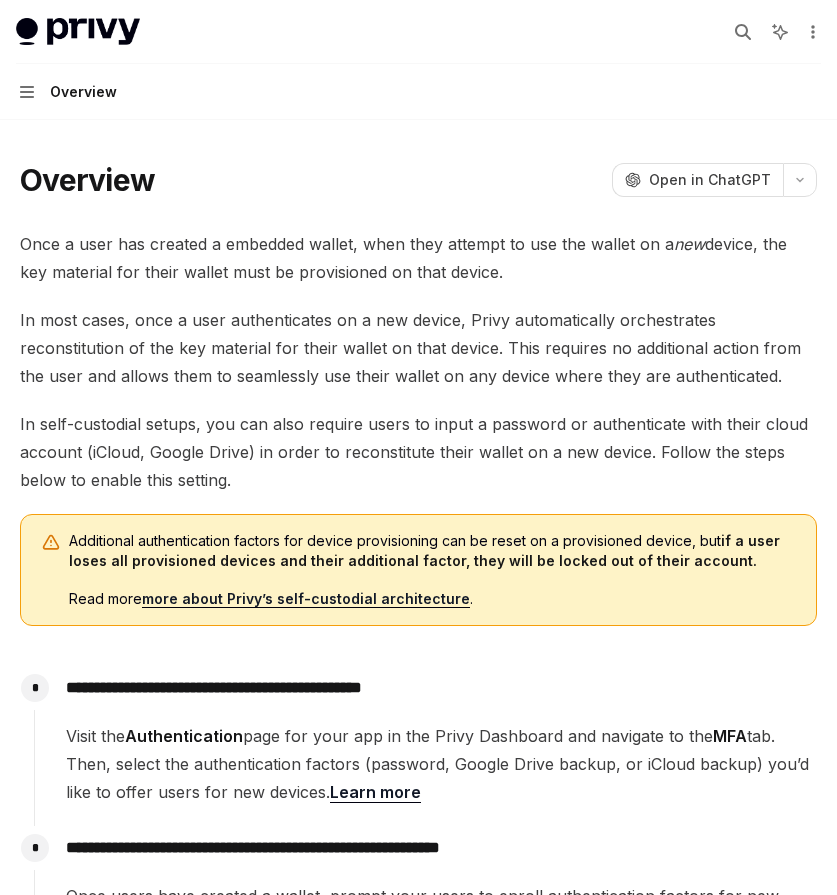 click on "Once a user has created a embedded wallet, when they attempt to use the wallet on a  new  device, the key material for their wallet must be provisioned on that device." at bounding box center (418, 258) 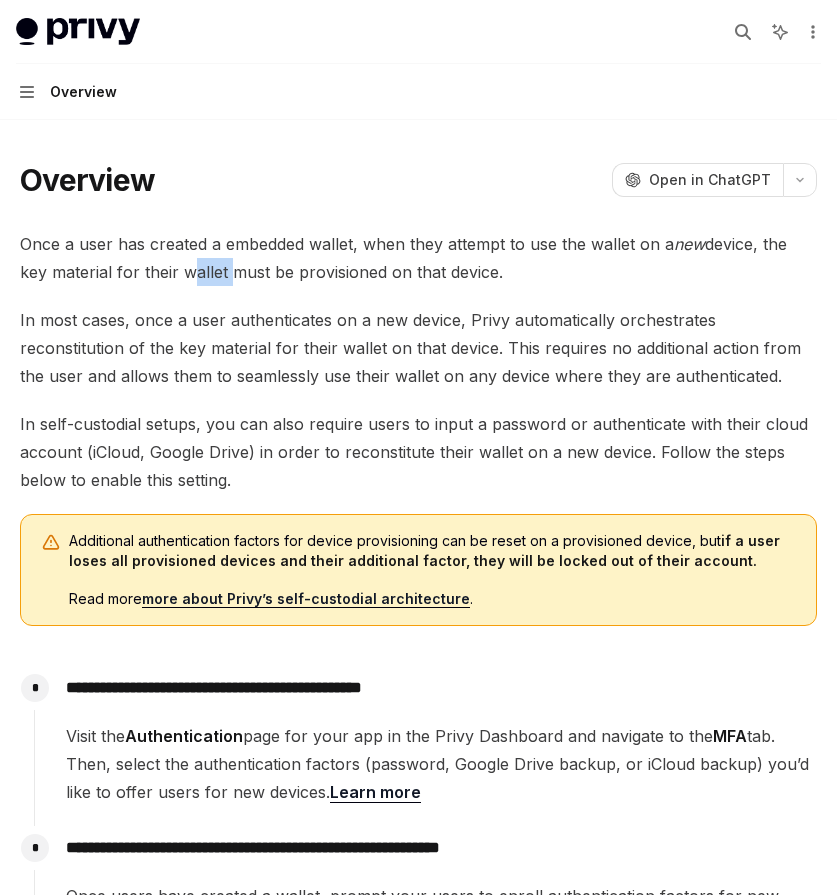 click on "Once a user has created a embedded wallet, when they attempt to use the wallet on a  new  device, the key material for their wallet must be provisioned on that device." at bounding box center [418, 258] 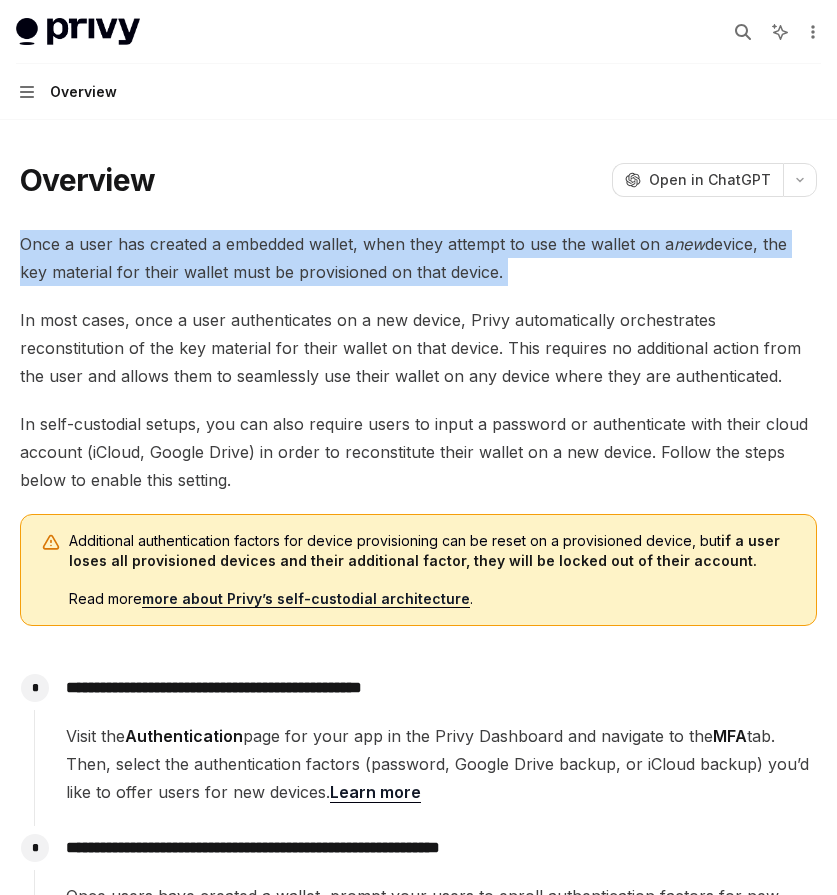 click on "Once a user has created a embedded wallet, when they attempt to use the wallet on a  new  device, the key material for their wallet must be provisioned on that device." at bounding box center (418, 258) 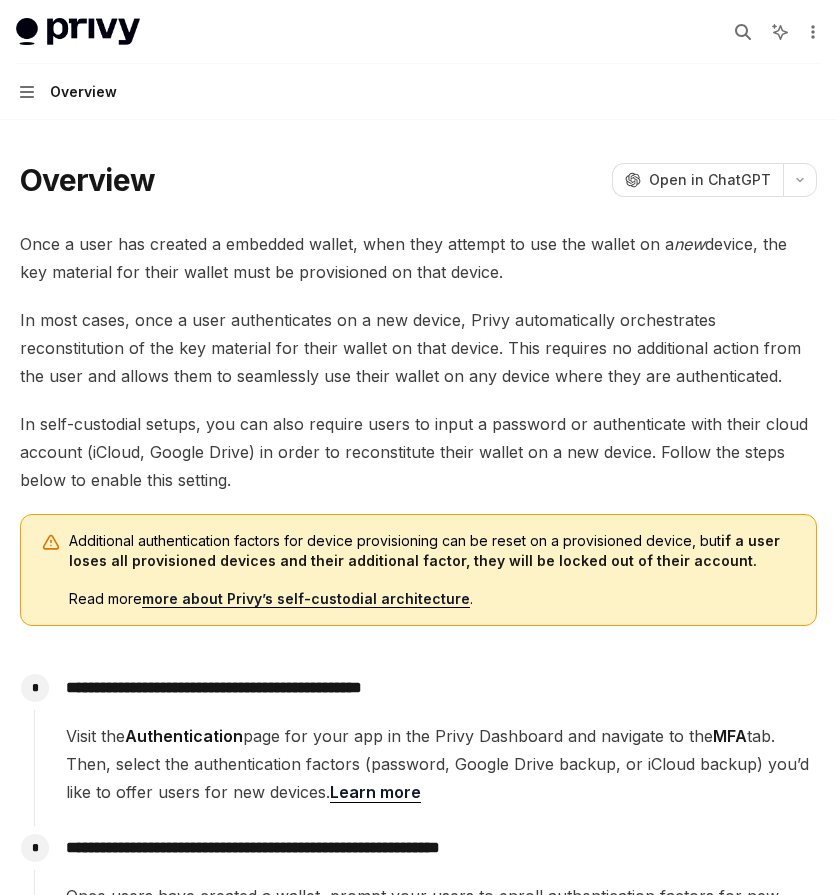 click on "In most cases, once a user authenticates on a new device, Privy automatically orchestrates reconstitution of the key material for their wallet on that device. This requires no additional action from the user and allows them to seamlessly use their wallet on any device where they are authenticated." at bounding box center [418, 348] 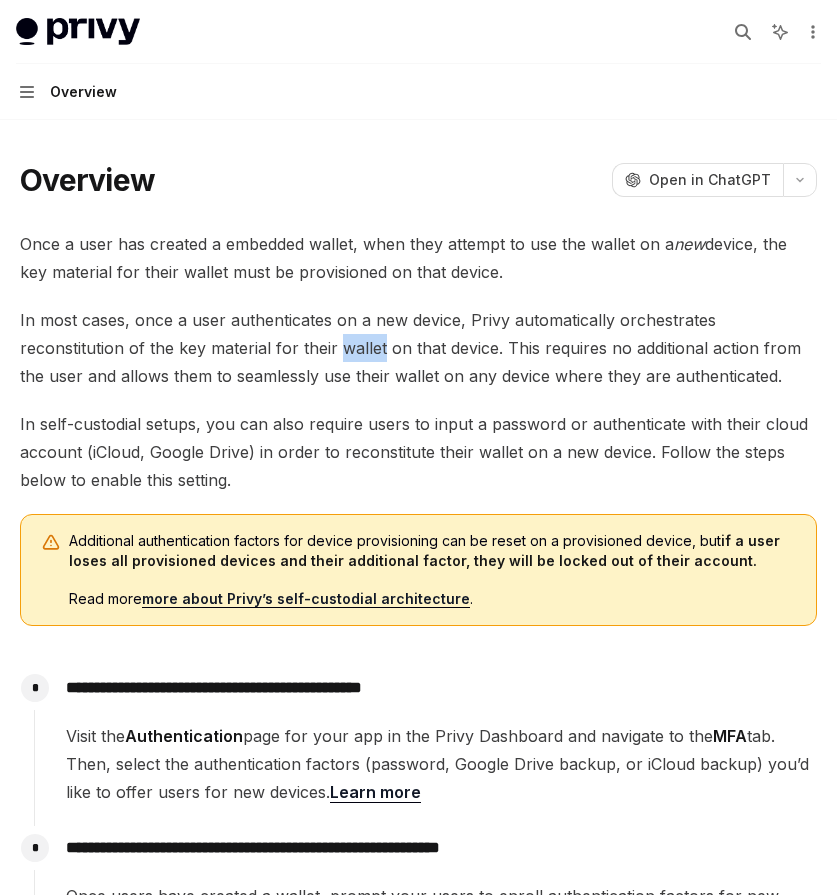 click on "In most cases, once a user authenticates on a new device, Privy automatically orchestrates reconstitution of the key material for their wallet on that device. This requires no additional action from the user and allows them to seamlessly use their wallet on any device where they are authenticated." at bounding box center [418, 348] 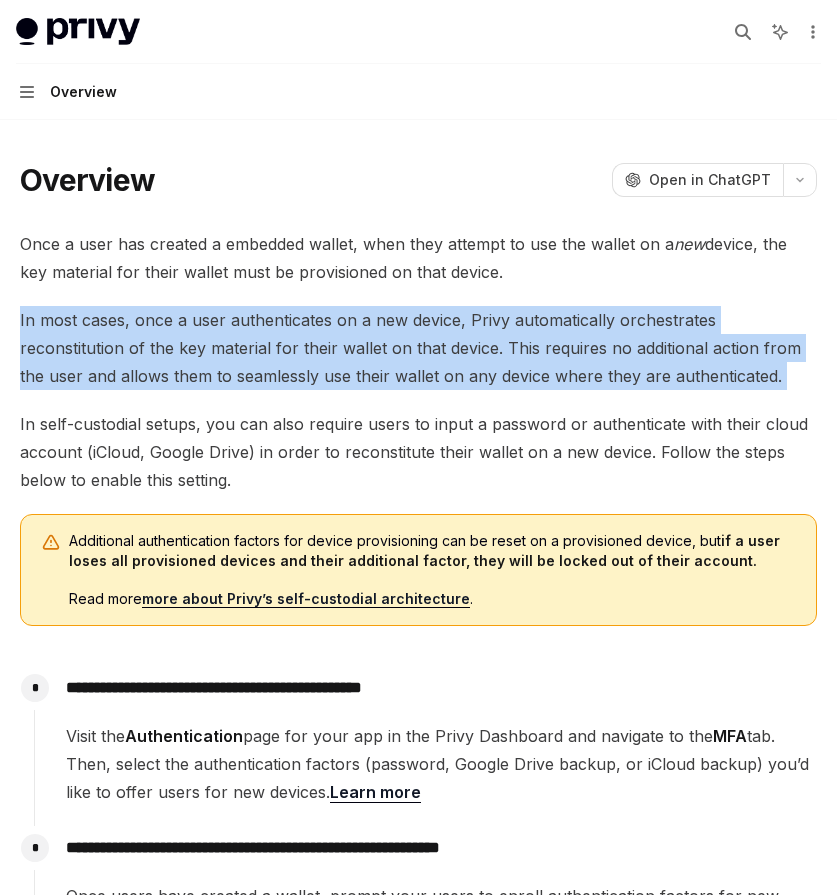 click on "In most cases, once a user authenticates on a new device, Privy automatically orchestrates reconstitution of the key material for their wallet on that device. This requires no additional action from the user and allows them to seamlessly use their wallet on any device where they are authenticated." at bounding box center [418, 348] 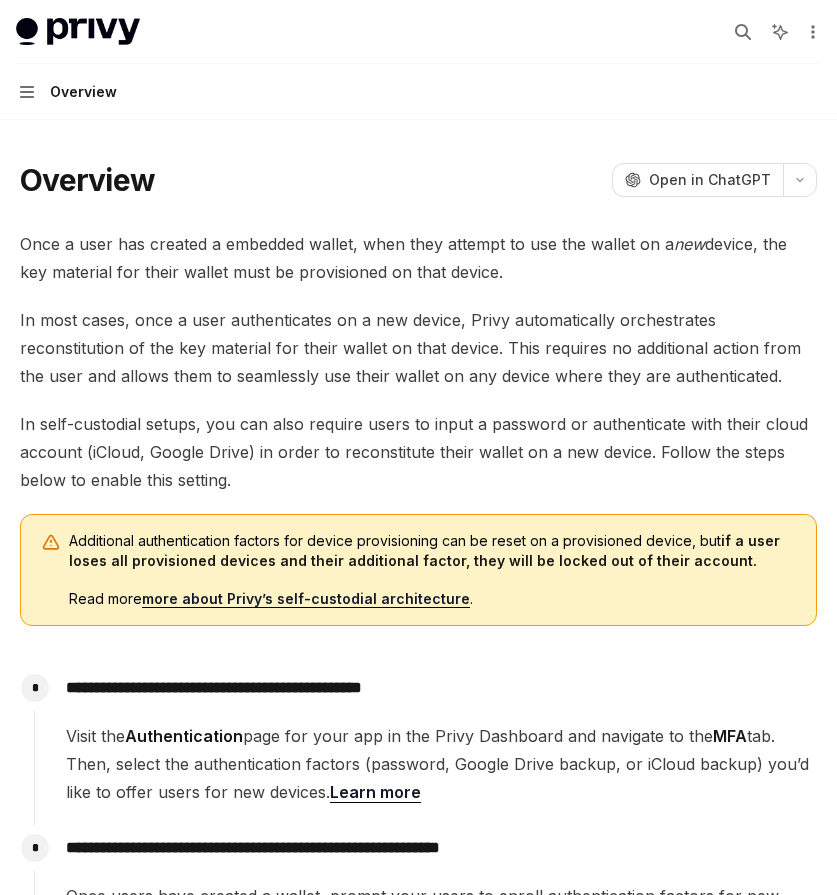click on "Once a user has created a embedded wallet, when they attempt to use the wallet on a  new  device, the key material for their wallet must be provisioned on that device." at bounding box center [418, 258] 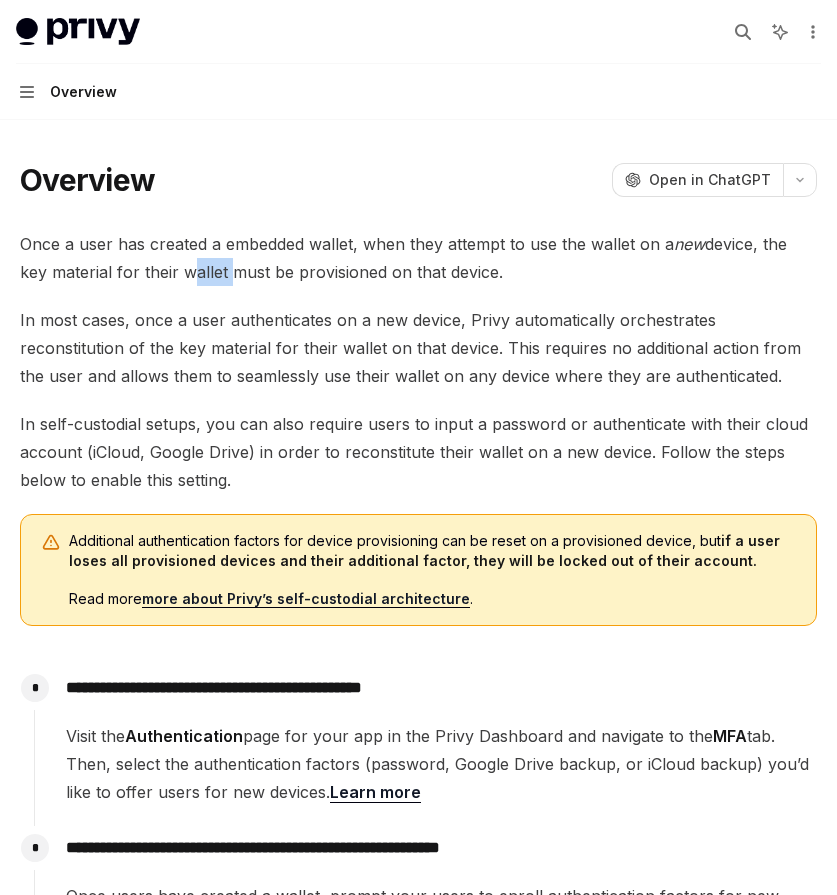 click on "Once a user has created a embedded wallet, when they attempt to use the wallet on a  new  device, the key material for their wallet must be provisioned on that device." at bounding box center [418, 258] 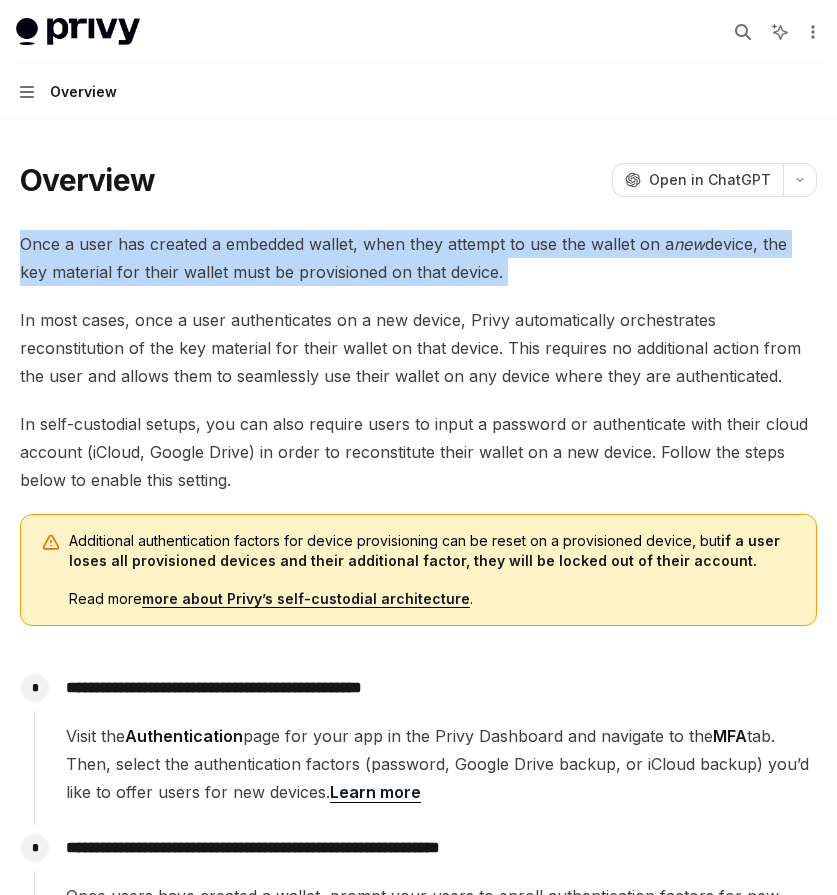 click on "Once a user has created a embedded wallet, when they attempt to use the wallet on a  new  device, the key material for their wallet must be provisioned on that device." at bounding box center [418, 258] 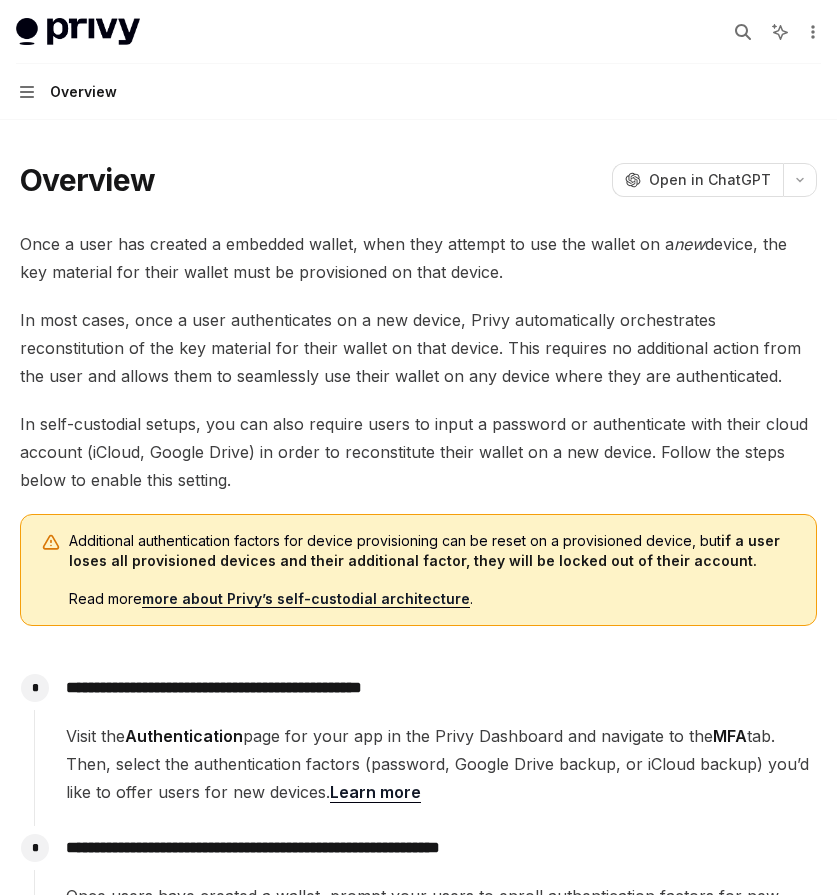 click on "In most cases, once a user authenticates on a new device, Privy automatically orchestrates reconstitution of the key material for their wallet on that device. This requires no additional action from the user and allows them to seamlessly use their wallet on any device where they are authenticated." at bounding box center [418, 348] 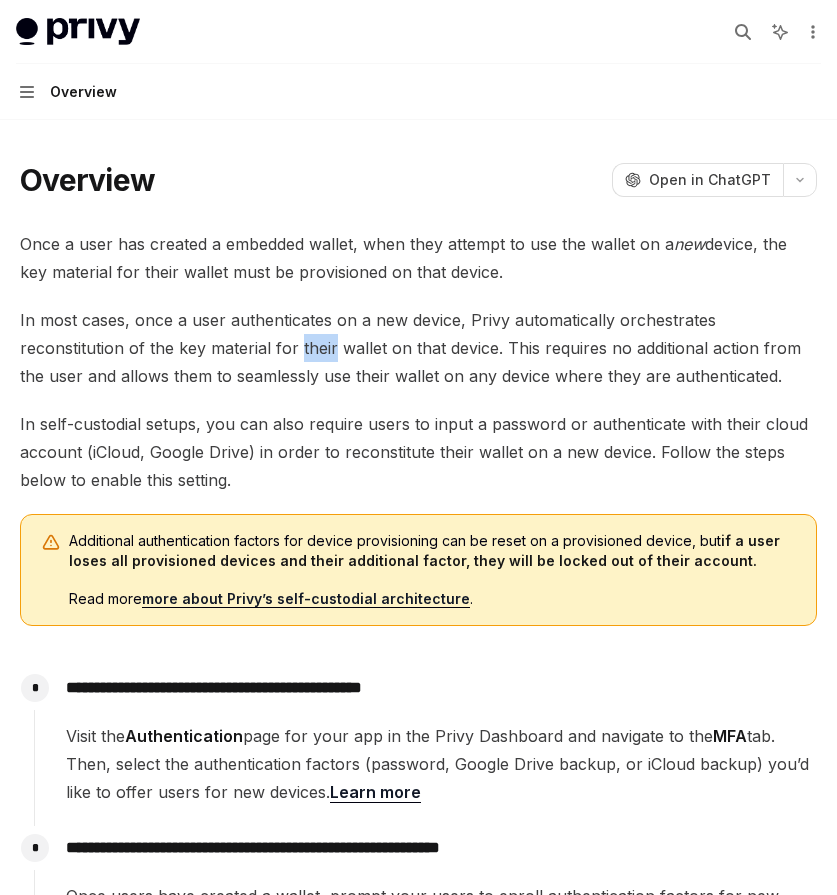click on "In most cases, once a user authenticates on a new device, Privy automatically orchestrates reconstitution of the key material for their wallet on that device. This requires no additional action from the user and allows them to seamlessly use their wallet on any device where they are authenticated." at bounding box center [418, 348] 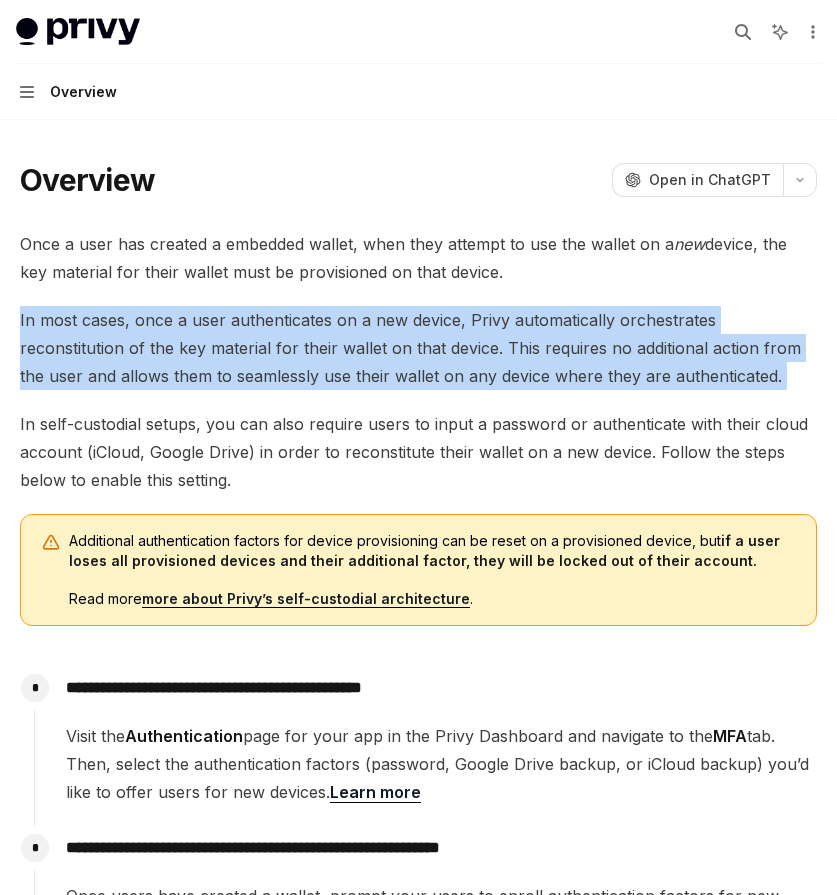 click on "In most cases, once a user authenticates on a new device, Privy automatically orchestrates reconstitution of the key material for their wallet on that device. This requires no additional action from the user and allows them to seamlessly use their wallet on any device where they are authenticated." at bounding box center (418, 348) 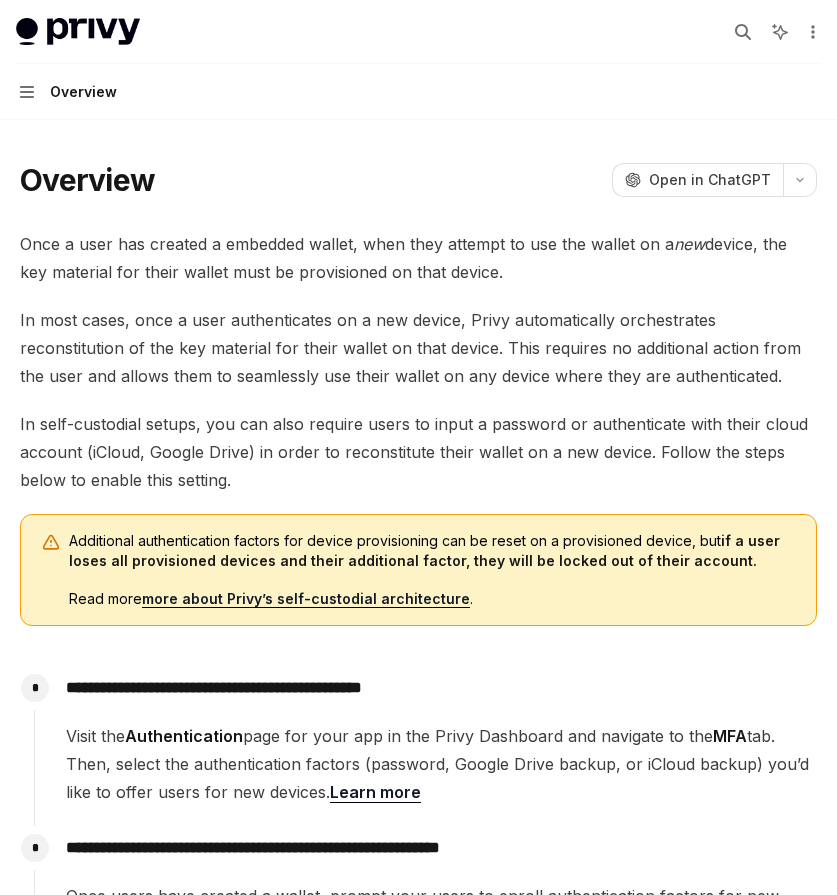 click on "Once a user has created a embedded wallet, when they attempt to use the wallet on a  new  device, the key material for their wallet must be provisioned on that device." at bounding box center [418, 258] 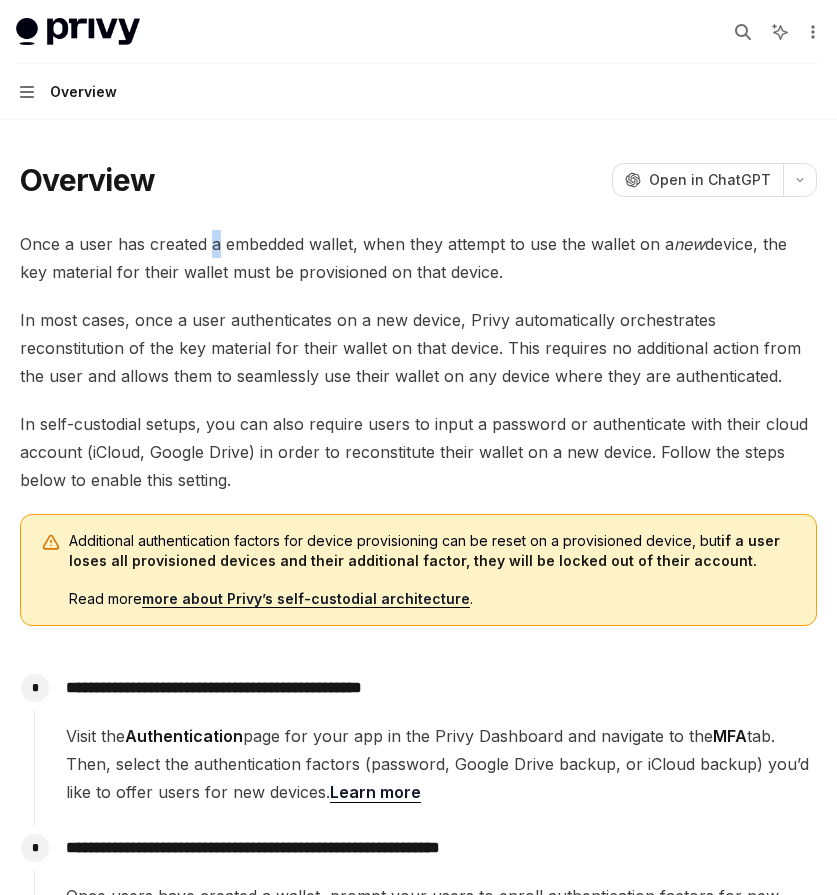 click on "Once a user has created a embedded wallet, when they attempt to use the wallet on a  new  device, the key material for their wallet must be provisioned on that device." at bounding box center (418, 258) 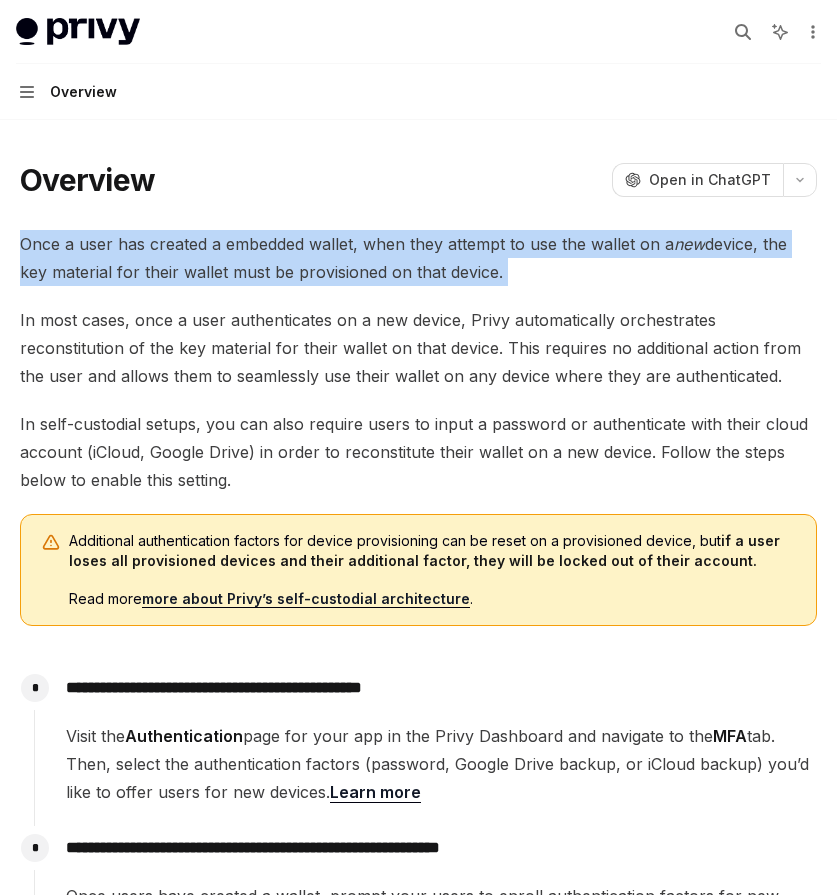 click on "Once a user has created a embedded wallet, when they attempt to use the wallet on a  new  device, the key material for their wallet must be provisioned on that device." at bounding box center (418, 258) 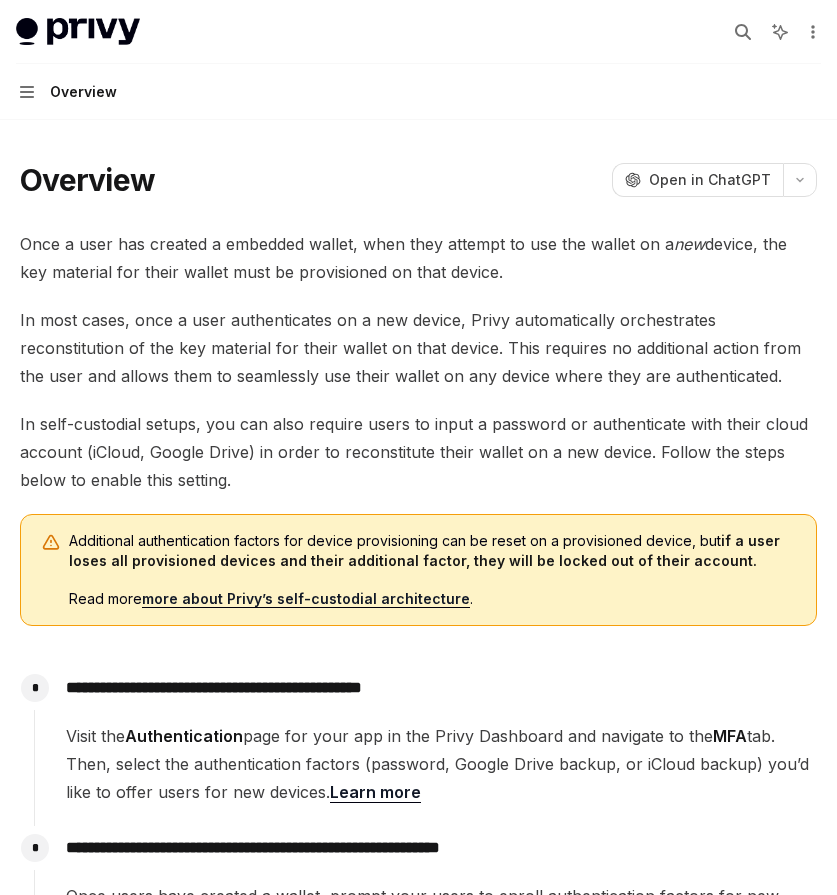 click on "In most cases, once a user authenticates on a new device, Privy automatically orchestrates reconstitution of the key material for their wallet on that device. This requires no additional action from the user and allows them to seamlessly use their wallet on any device where they are authenticated." at bounding box center (418, 348) 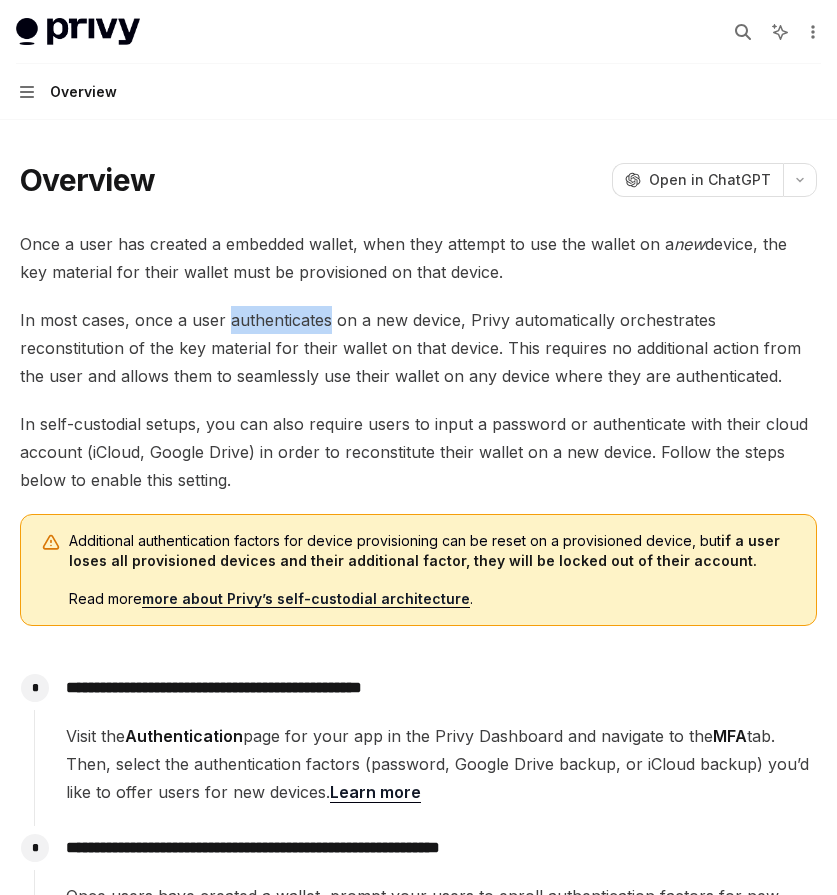 click on "In most cases, once a user authenticates on a new device, Privy automatically orchestrates reconstitution of the key material for their wallet on that device. This requires no additional action from the user and allows them to seamlessly use their wallet on any device where they are authenticated." at bounding box center (418, 348) 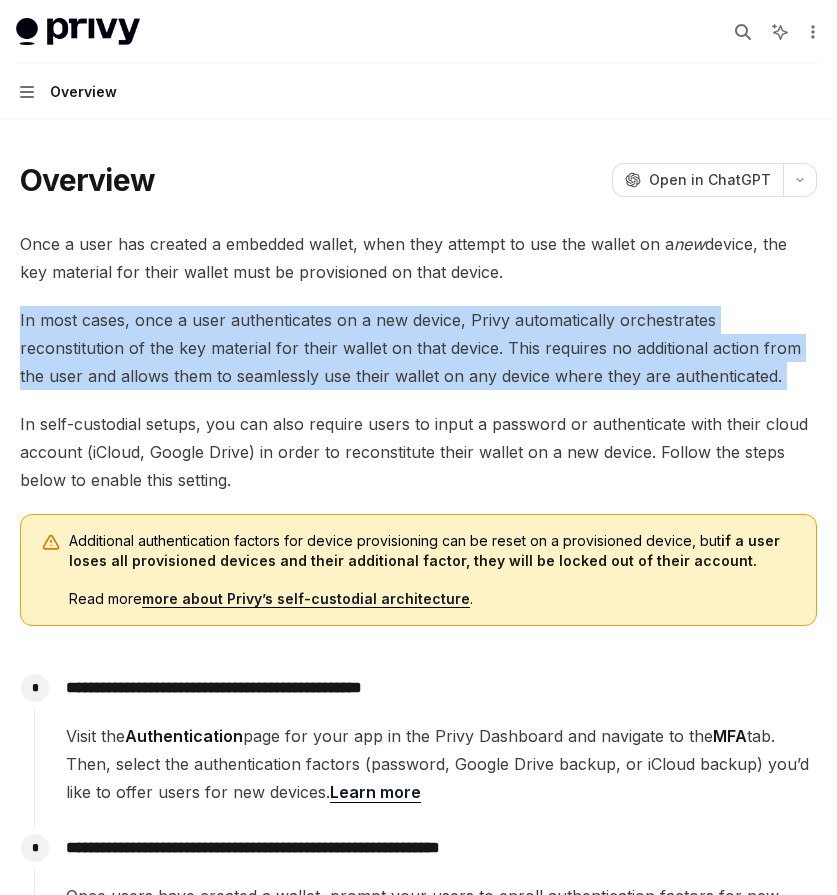 click on "In most cases, once a user authenticates on a new device, Privy automatically orchestrates reconstitution of the key material for their wallet on that device. This requires no additional action from the user and allows them to seamlessly use their wallet on any device where they are authenticated." at bounding box center [418, 348] 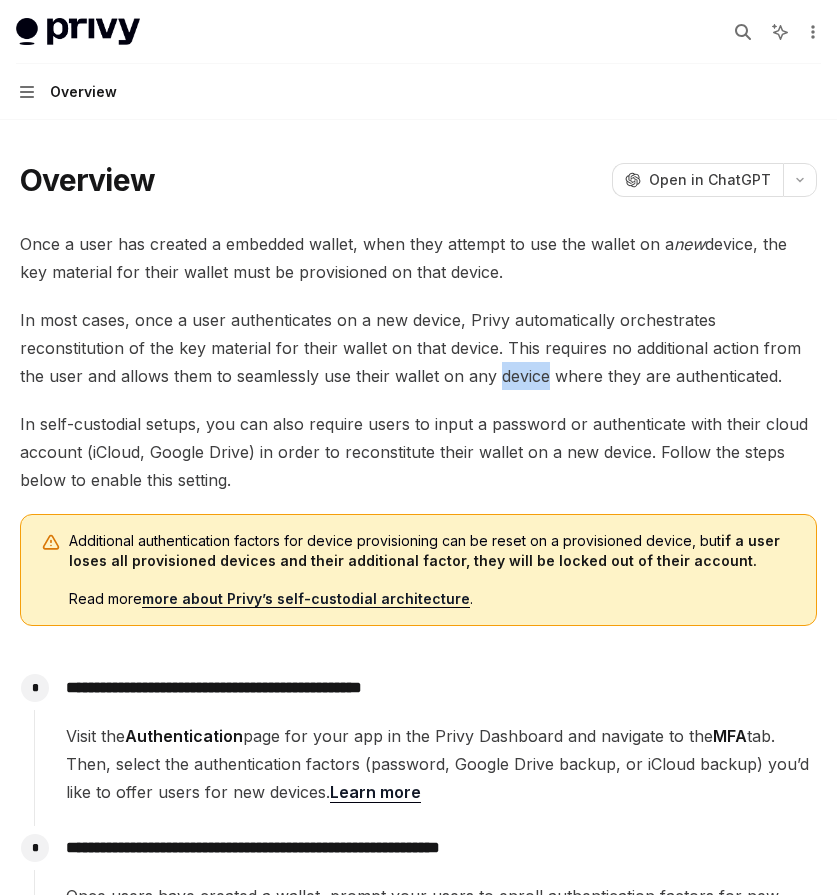click on "In most cases, once a user authenticates on a new device, Privy automatically orchestrates reconstitution of the key material for their wallet on that device. This requires no additional action from the user and allows them to seamlessly use their wallet on any device where they are authenticated." at bounding box center (418, 348) 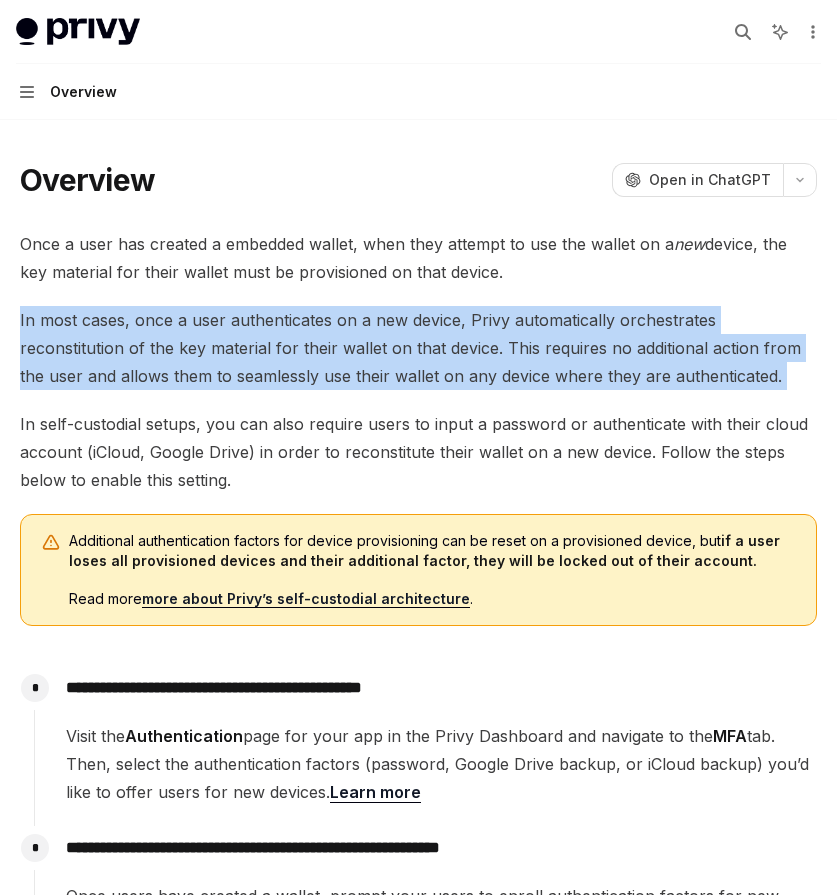 click on "In most cases, once a user authenticates on a new device, Privy automatically orchestrates reconstitution of the key material for their wallet on that device. This requires no additional action from the user and allows them to seamlessly use their wallet on any device where they are authenticated." at bounding box center [418, 348] 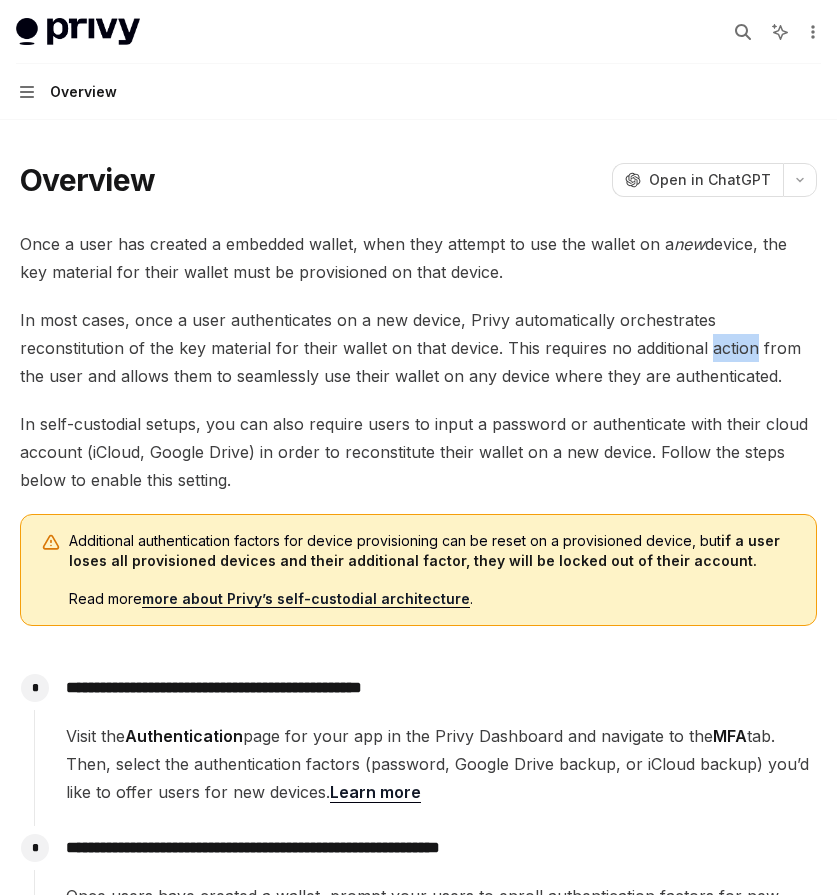 click on "In most cases, once a user authenticates on a new device, Privy automatically orchestrates reconstitution of the key material for their wallet on that device. This requires no additional action from the user and allows them to seamlessly use their wallet on any device where they are authenticated." at bounding box center [418, 348] 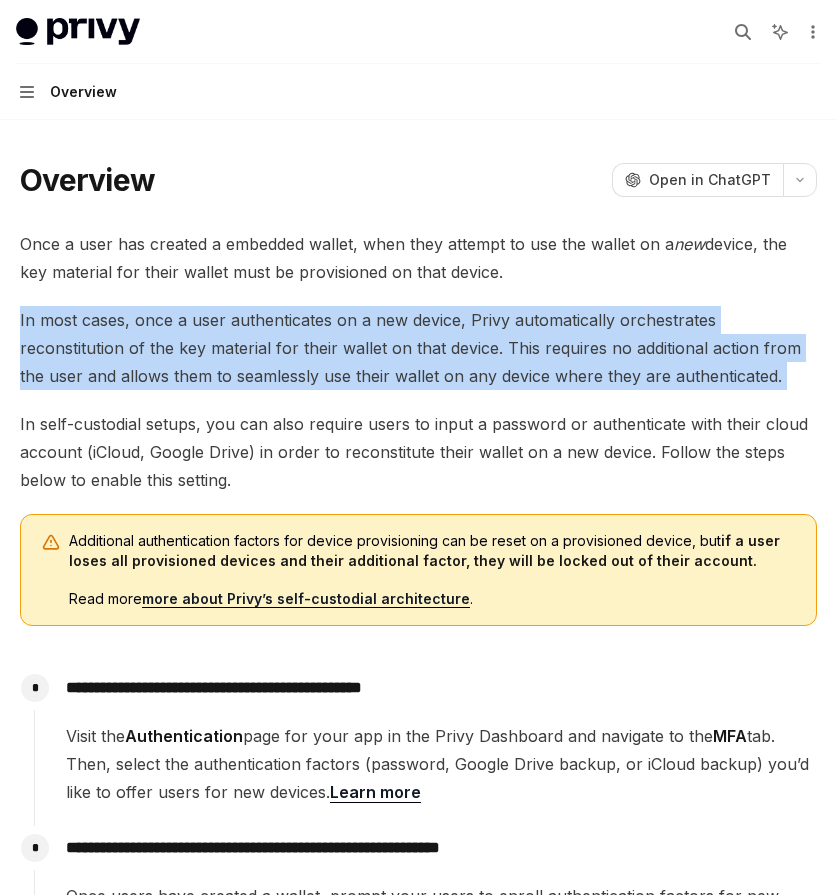click on "In most cases, once a user authenticates on a new device, Privy automatically orchestrates reconstitution of the key material for their wallet on that device. This requires no additional action from the user and allows them to seamlessly use their wallet on any device where they are authenticated." at bounding box center (418, 348) 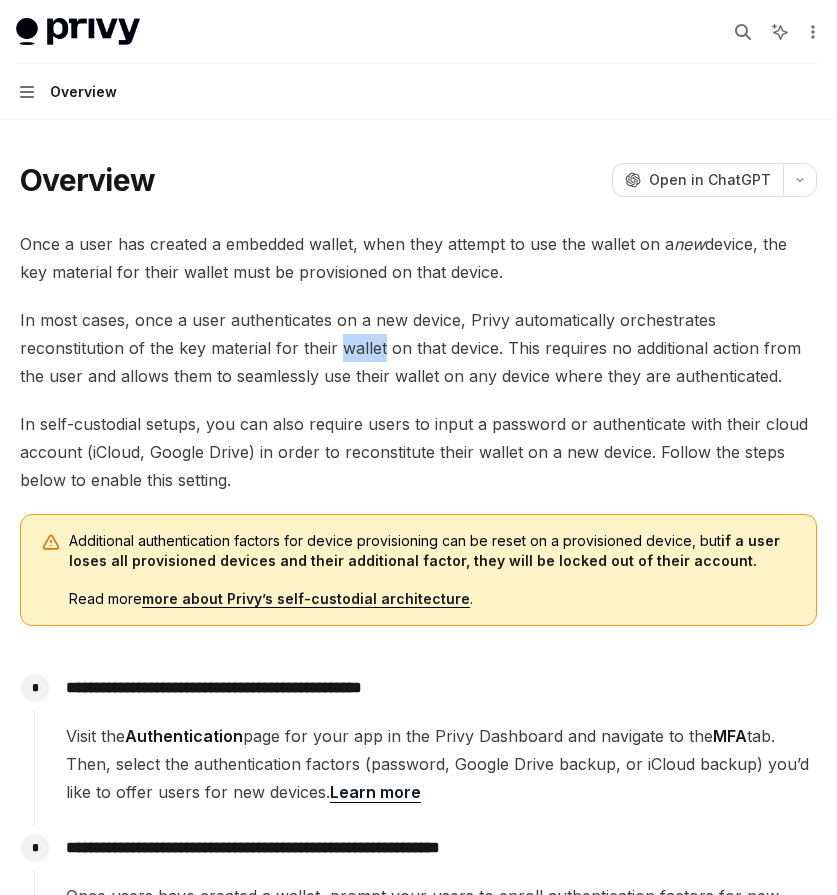 click on "In most cases, once a user authenticates on a new device, Privy automatically orchestrates reconstitution of the key material for their wallet on that device. This requires no additional action from the user and allows them to seamlessly use their wallet on any device where they are authenticated." at bounding box center [418, 348] 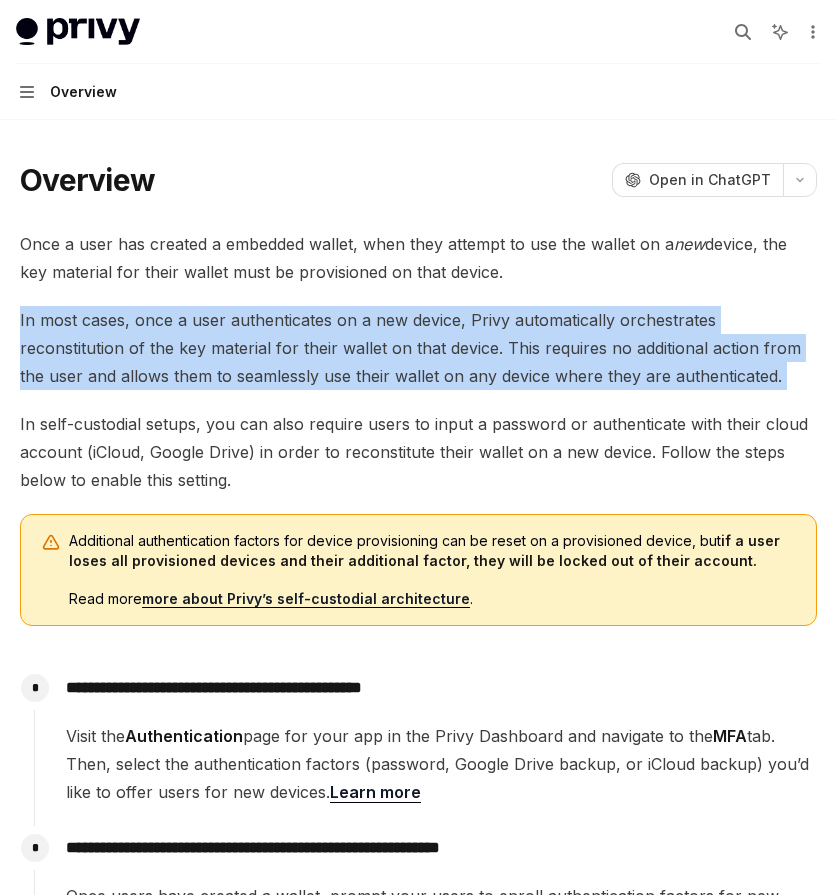 click on "In most cases, once a user authenticates on a new device, Privy automatically orchestrates reconstitution of the key material for their wallet on that device. This requires no additional action from the user and allows them to seamlessly use their wallet on any device where they are authenticated." at bounding box center [418, 348] 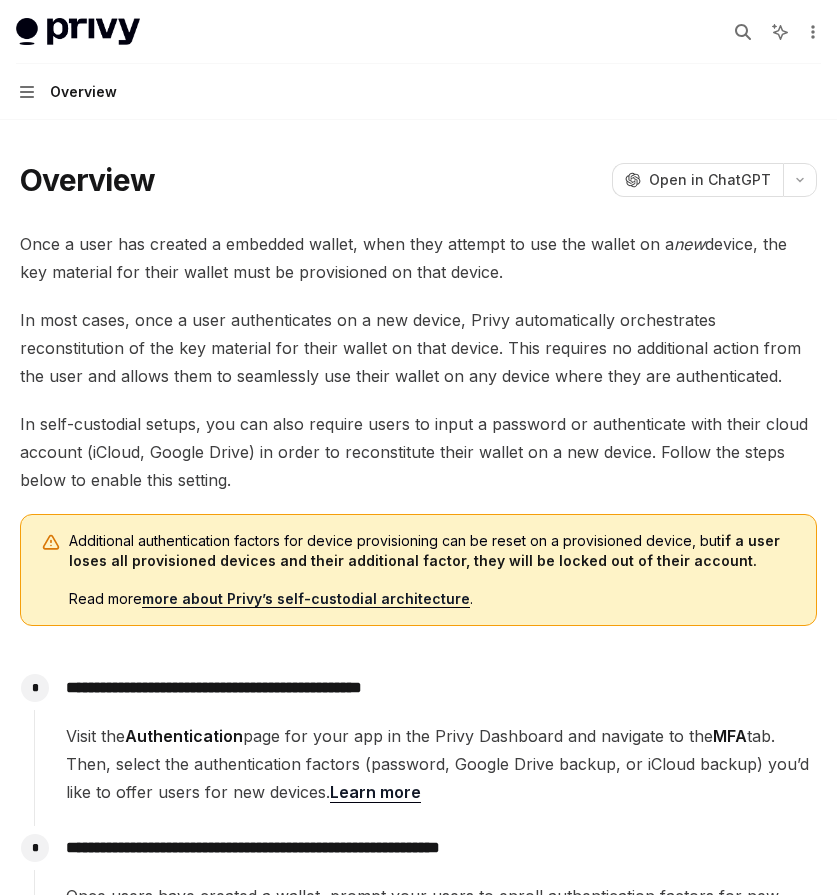 click on "In self-custodial setups, you can also require users to input a password or authenticate with their cloud account (iCloud, Google Drive) in order to reconstitute their wallet on a new device. Follow the steps below to enable this setting." at bounding box center (418, 452) 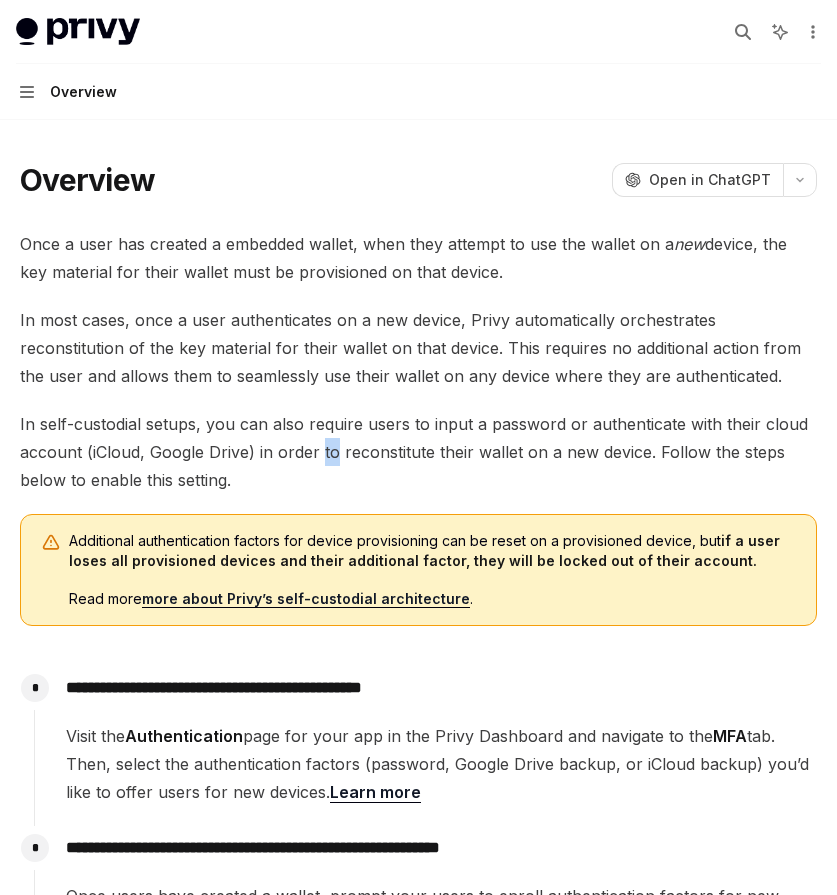 click on "In self-custodial setups, you can also require users to input a password or authenticate with their cloud account (iCloud, Google Drive) in order to reconstitute their wallet on a new device. Follow the steps below to enable this setting." at bounding box center [418, 452] 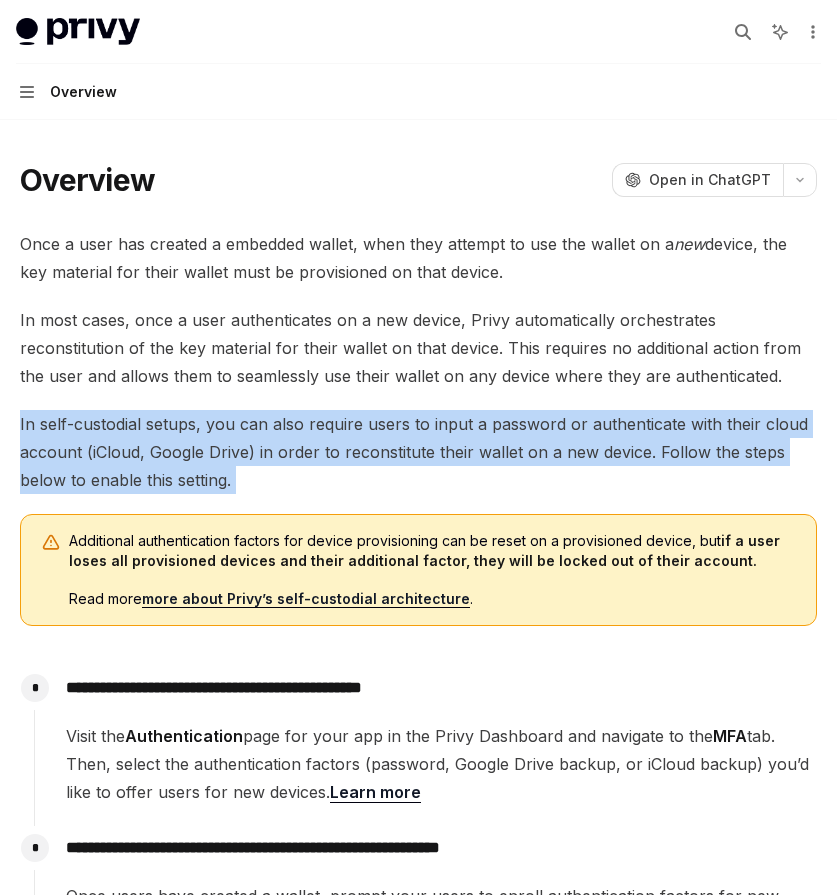 click on "In self-custodial setups, you can also require users to input a password or authenticate with their cloud account (iCloud, Google Drive) in order to reconstitute their wallet on a new device. Follow the steps below to enable this setting." at bounding box center (418, 452) 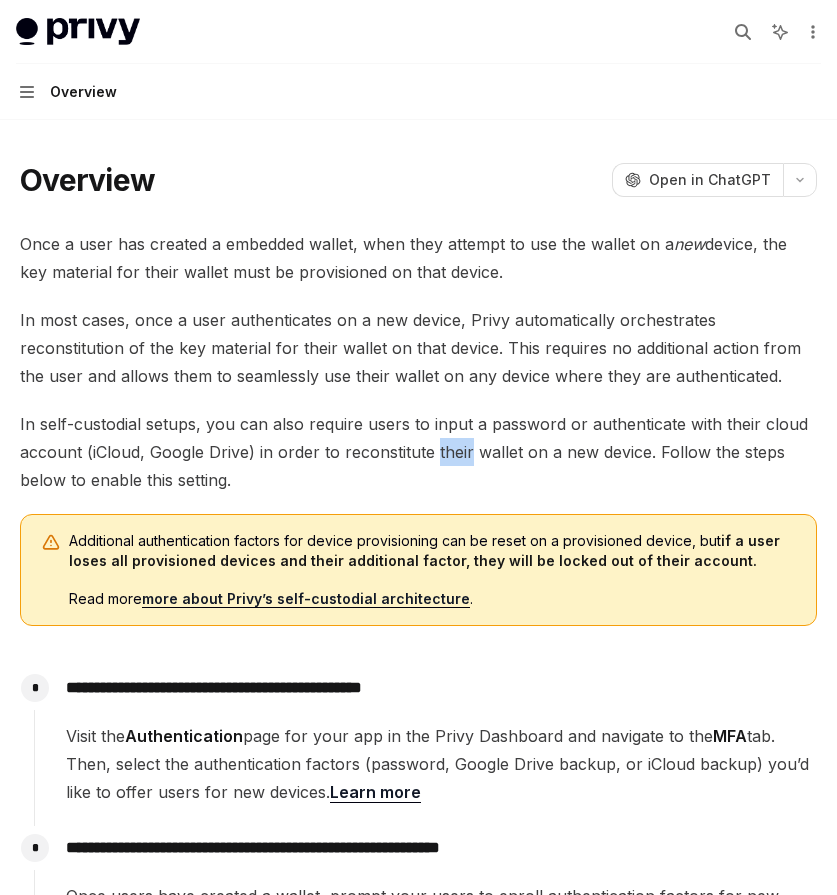 click on "In self-custodial setups, you can also require users to input a password or authenticate with their cloud account (iCloud, Google Drive) in order to reconstitute their wallet on a new device. Follow the steps below to enable this setting." at bounding box center (418, 452) 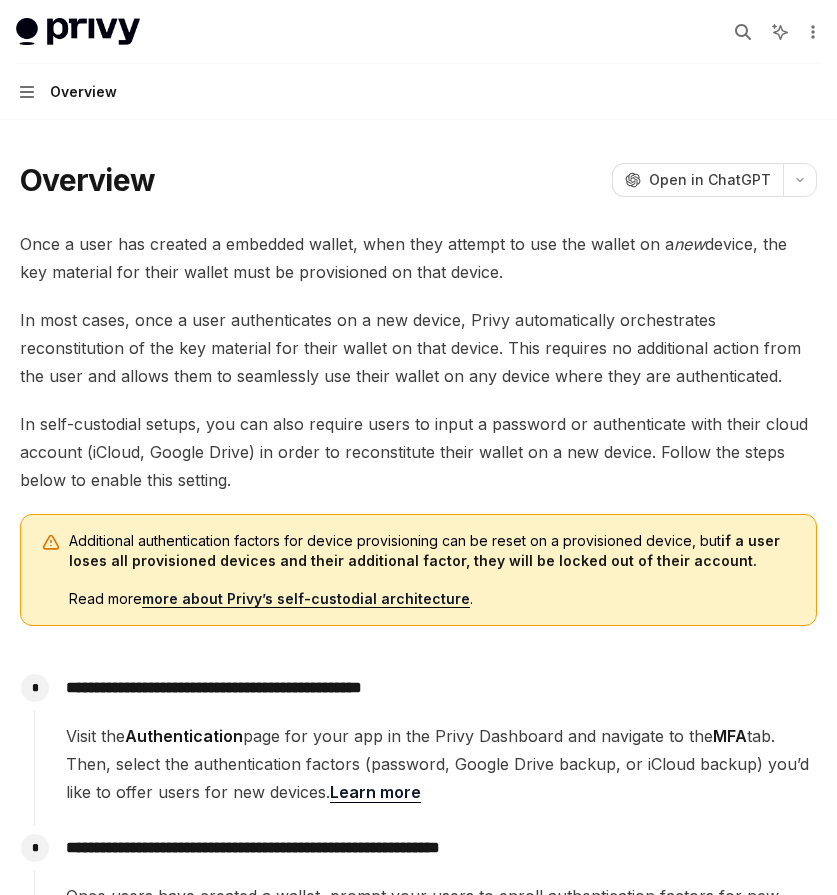 click on "In self-custodial setups, you can also require users to input a password or authenticate with their cloud account (iCloud, Google Drive) in order to reconstitute their wallet on a new device. Follow the steps below to enable this setting." at bounding box center (418, 452) 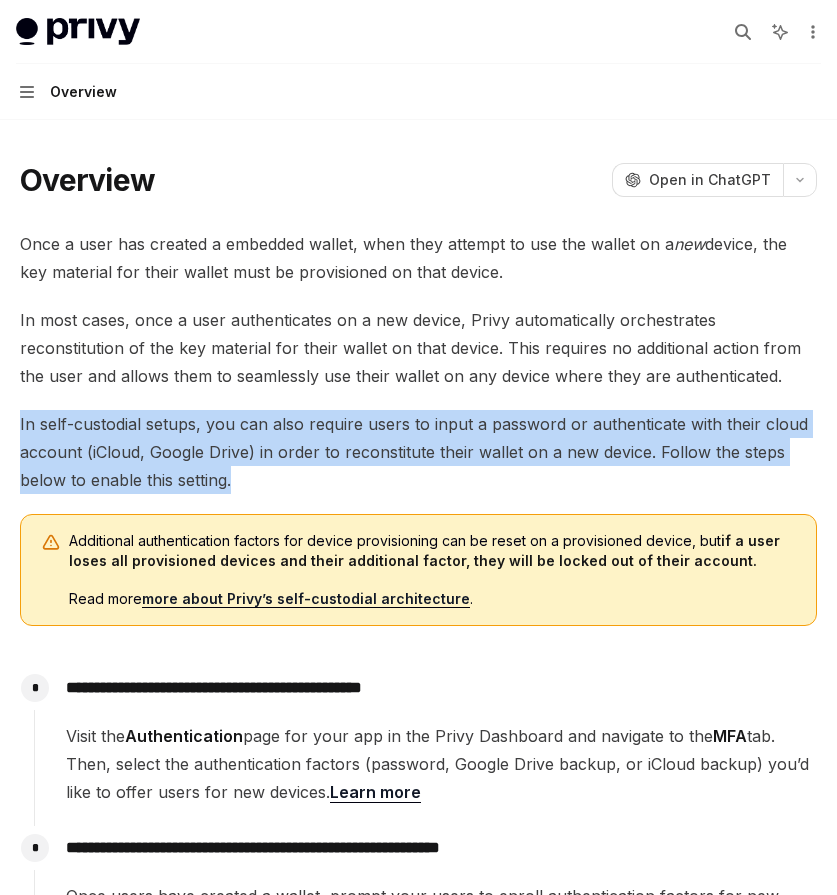 drag, startPoint x: 239, startPoint y: 471, endPoint x: -8, endPoint y: 421, distance: 252.00992 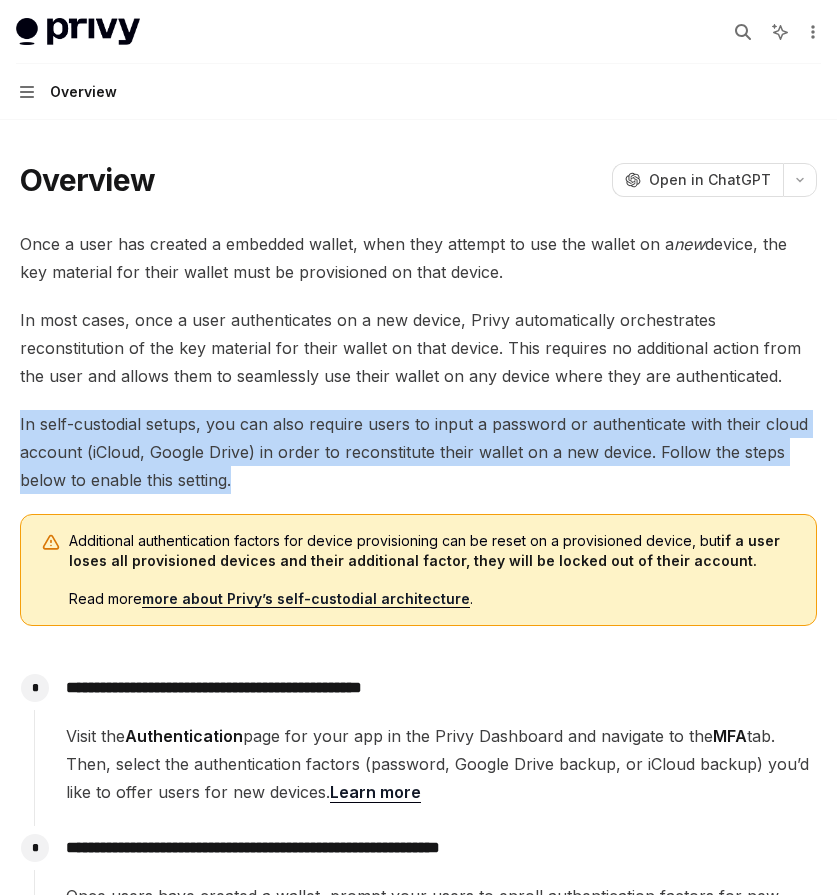 click on "Privy Docs  home page Search... ⌘ K Ask AI Demo Support Dashboard Dashboard Search... Navigation Overview Welcome Basics Authentication Wallets Connectors Policies & controls User management Security Recipes API reference Overview Owners & signers Overview Types of owners & signers Configuring your wallets Overview Self-custodial user wallets Managed wallets Common use cases Creating owners & signers Users Authorization keys Key quorums Using owners & signers Overview Owners Additional signers Signing requests Taking actions Key quorums Overview Creating key quorums Signing requests Policies Overview Example policies Create a policy Update a policy Get a policy Overview OpenAI Open in ChatGPT OpenAI Open in ChatGPT Once a user has created a embedded wallet, when they attempt to use the wallet on a  new  device, the key material for their wallet must be provisioned on that device.
Additional authentication factors for device provisioning can be reset on a provisioned device, but  Read more  .
* MFA *" at bounding box center (418, 447) 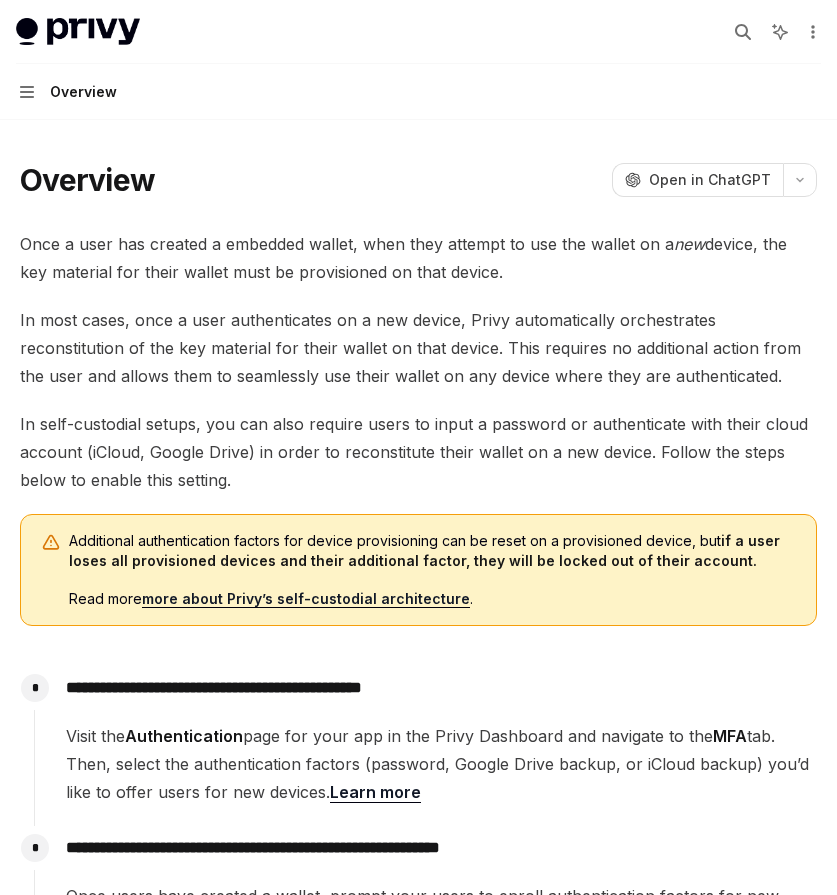 click on "In most cases, once a user authenticates on a new device, Privy automatically orchestrates reconstitution of the key material for their wallet on that device. This requires no additional action from the user and allows them to seamlessly use their wallet on any device where they are authenticated." at bounding box center (418, 348) 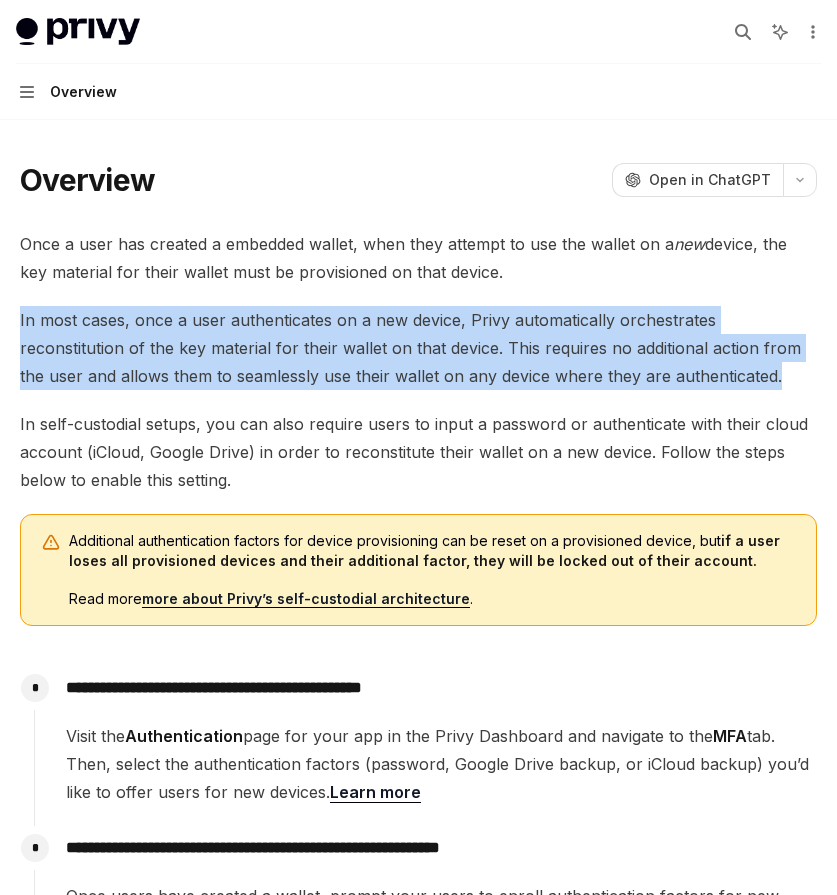 drag, startPoint x: 700, startPoint y: 377, endPoint x: 1, endPoint y: 319, distance: 701.40216 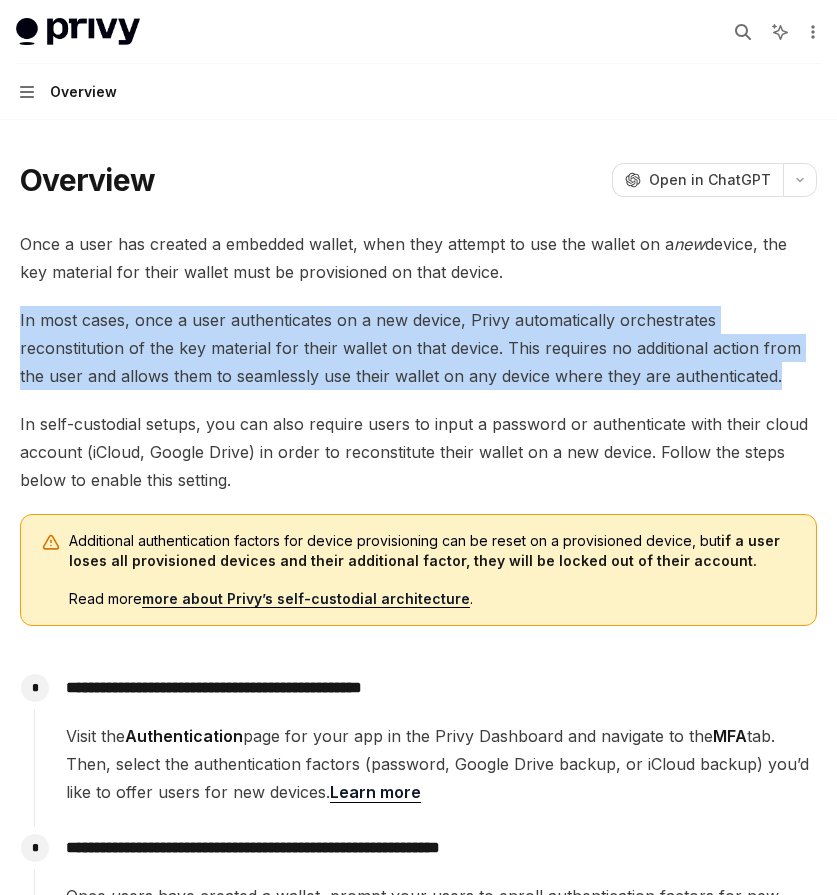 click on "Overview Owners & signers Overview Types of owners & signers Configuring your wallets Overview Self-custodial user wallets Managed wallets Common use cases Creating owners & signers Users Authorization keys Key quorums Using owners & signers Overview Owners Additional signers Signing requests Taking actions Key quorums Overview Creating key quorums Signing requests Policies Overview Example policies Create a policy Update a policy Get a policy Overview OpenAI Open in ChatGPT OpenAI Open in ChatGPT Once a user has created a embedded wallet, when they attempt to use the wallet on a  new  device, the key material for their wallet must be provisioned on that device.
In most cases, once a user authenticates on a new device, Privy automatically orchestrates reconstitution of the key material for their wallet on that device. This requires no additional action from the user and allows them to seamlessly use their wallet on any device where they are authenticated.
Read more  .
* Visit the  Authentication MFA *" at bounding box center (418, 673) 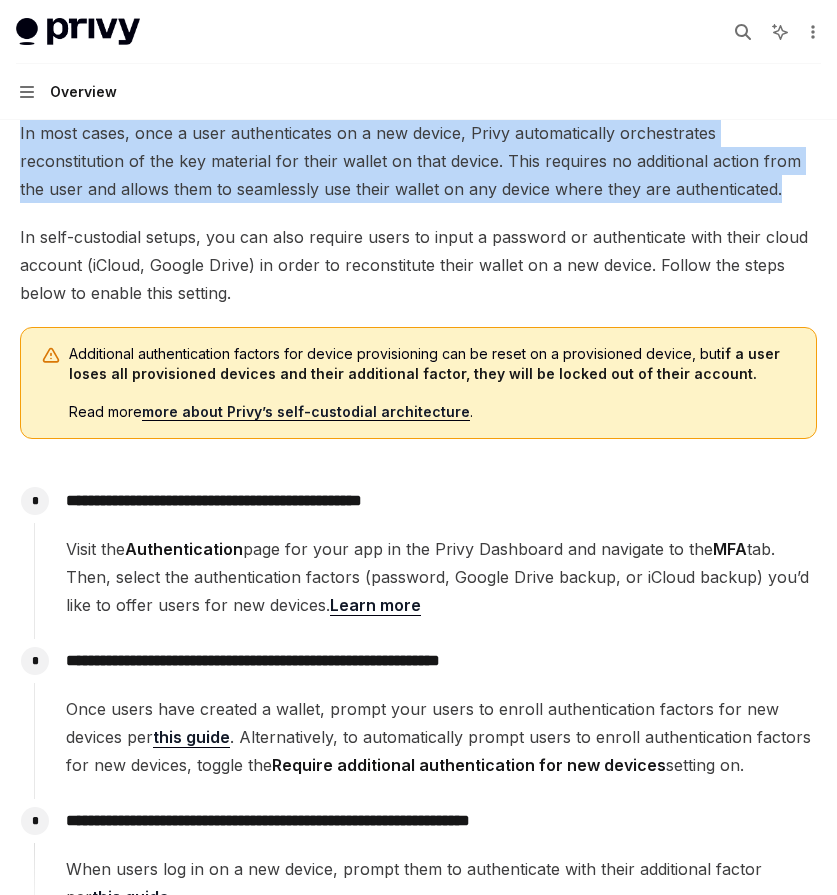 scroll, scrollTop: 289, scrollLeft: 0, axis: vertical 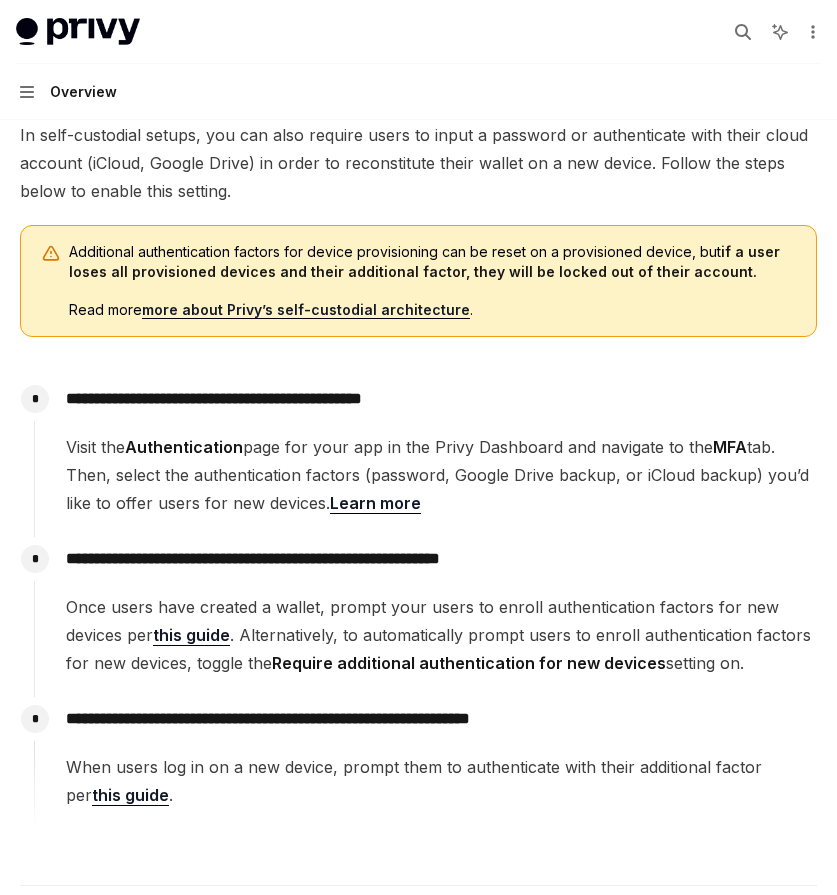 click on "if a user loses all provisioned devices and their additional factor, they will be locked out of their account." at bounding box center [424, 261] 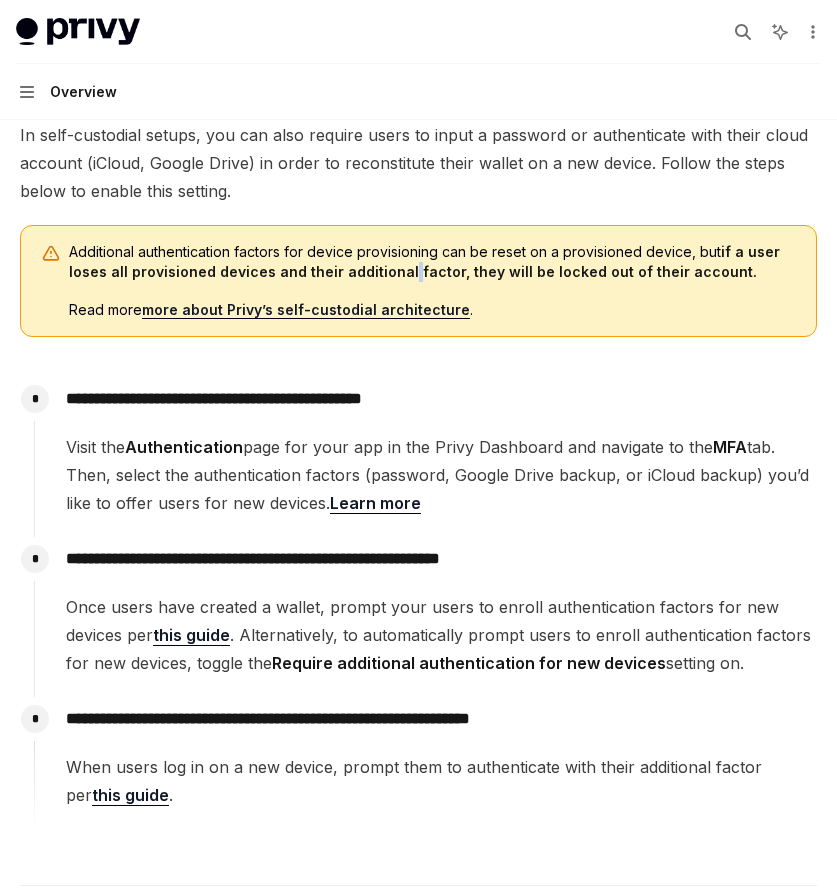 click on "if a user loses all provisioned devices and their additional factor, they will be locked out of their account." at bounding box center (424, 261) 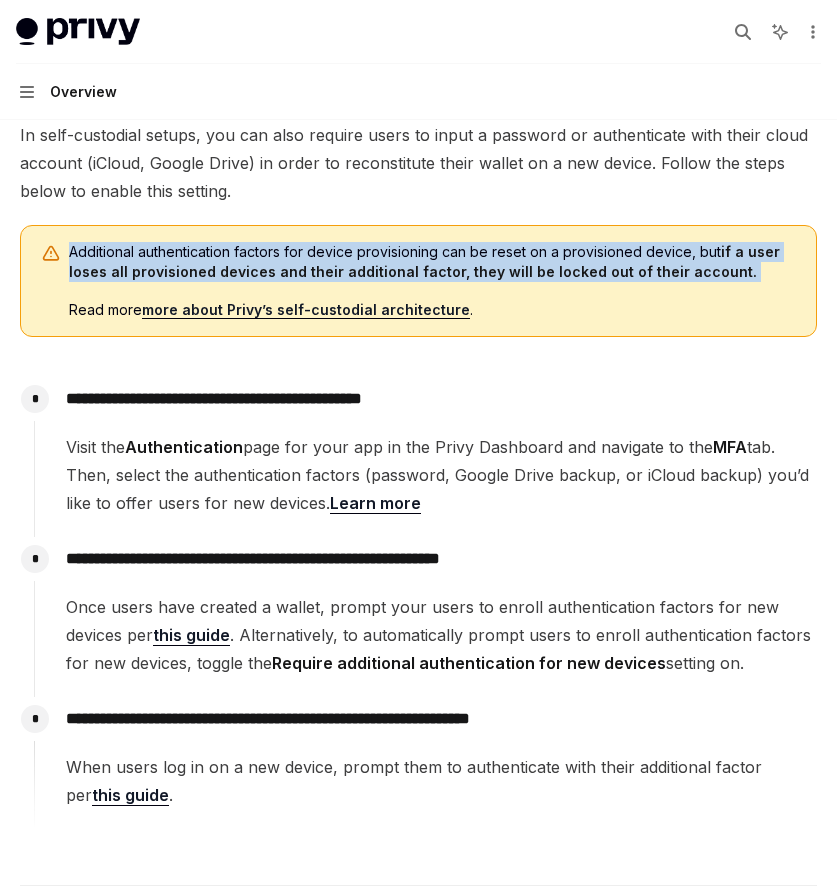 click on "if a user loses all provisioned devices and their additional factor, they will be locked out of their account." at bounding box center [424, 261] 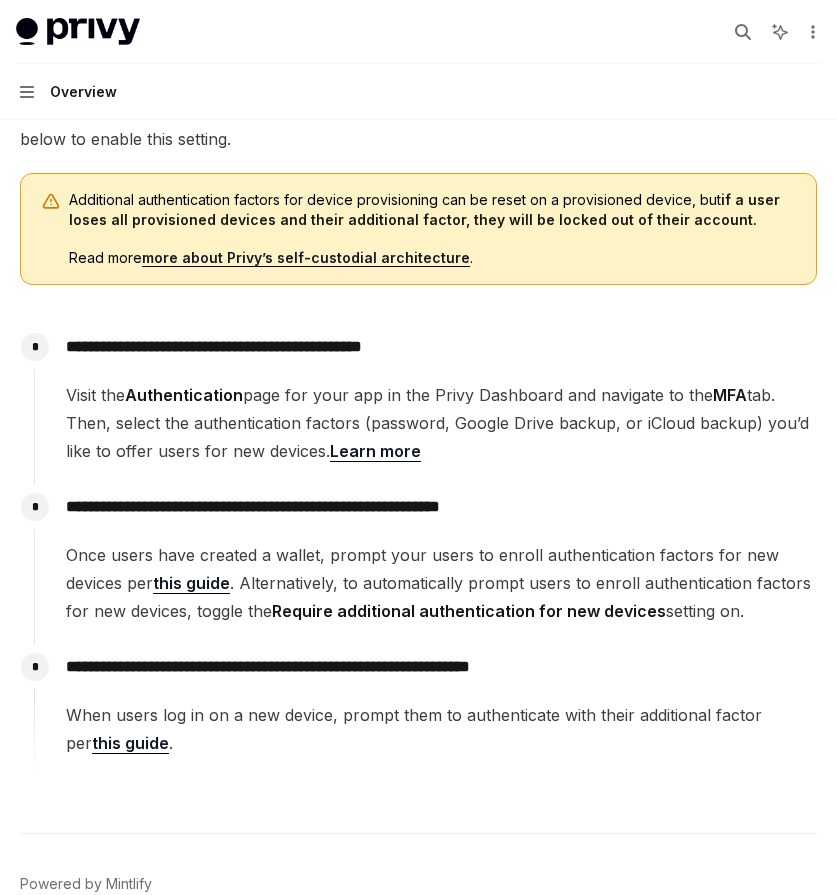 scroll, scrollTop: 452, scrollLeft: 0, axis: vertical 